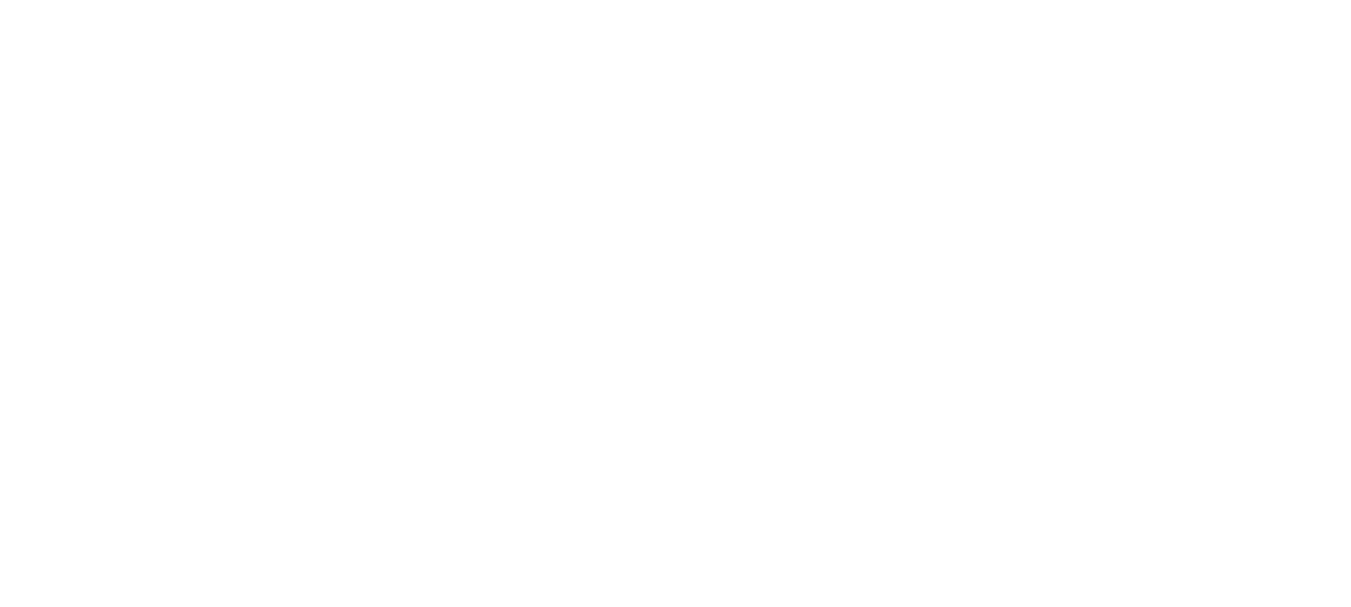 scroll, scrollTop: 0, scrollLeft: 0, axis: both 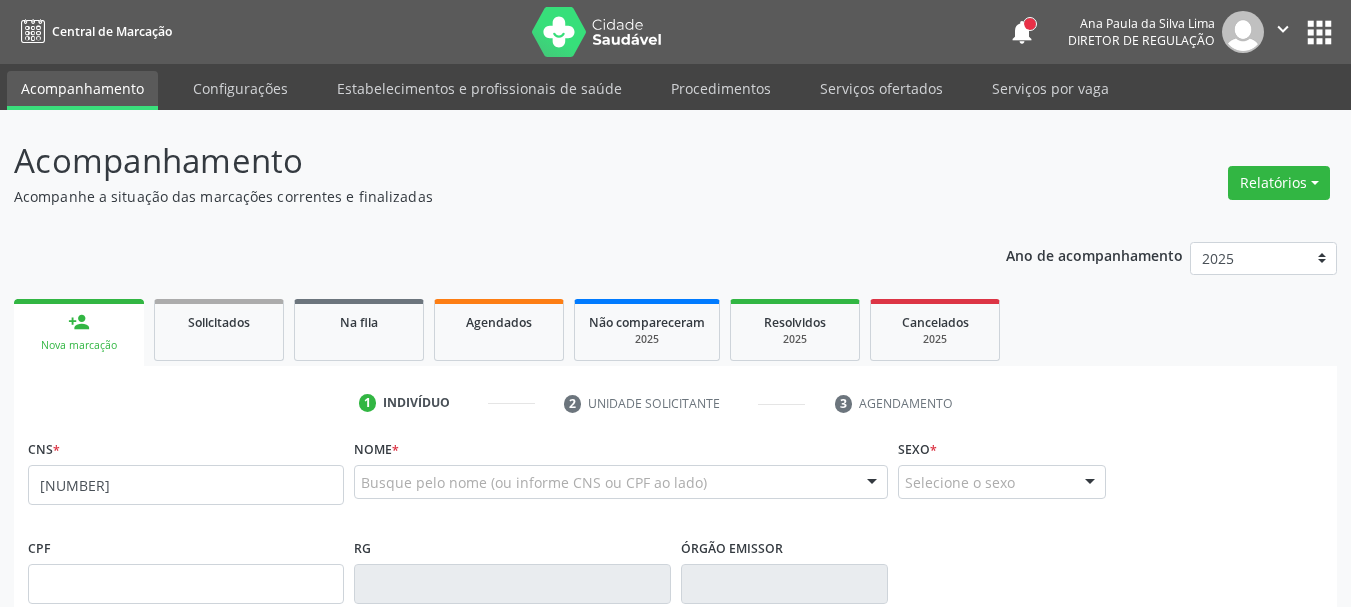 type on "[NUMBER]" 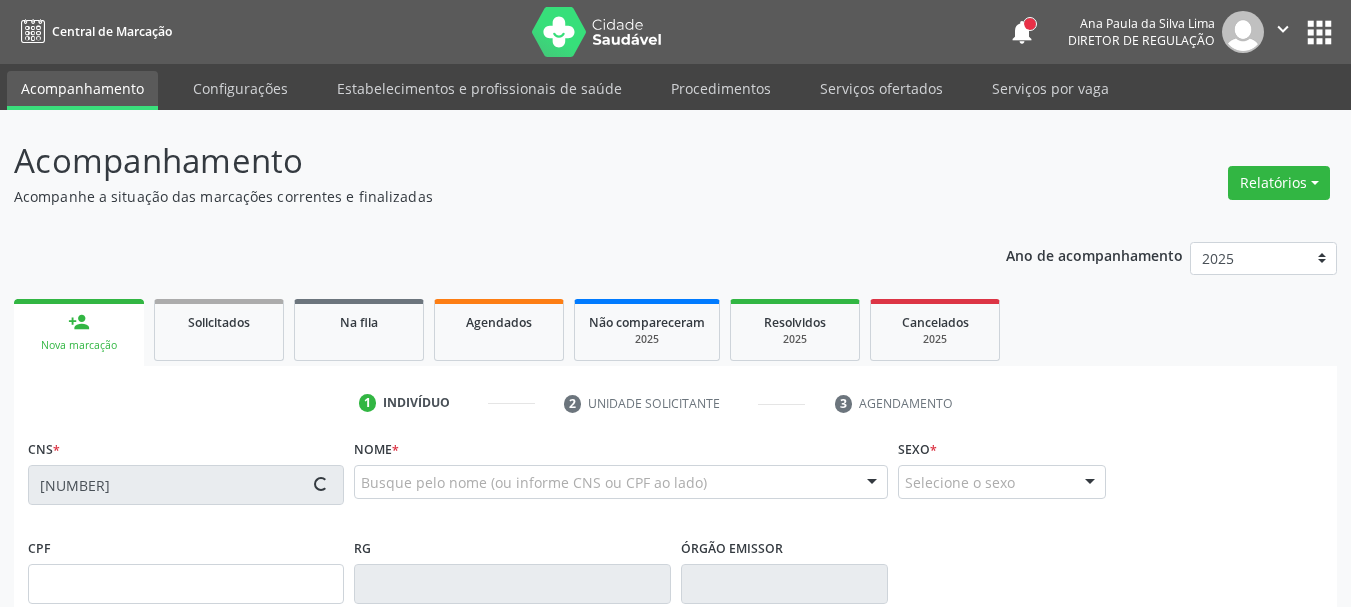 drag, startPoint x: 161, startPoint y: 489, endPoint x: 498, endPoint y: 414, distance: 345.24484 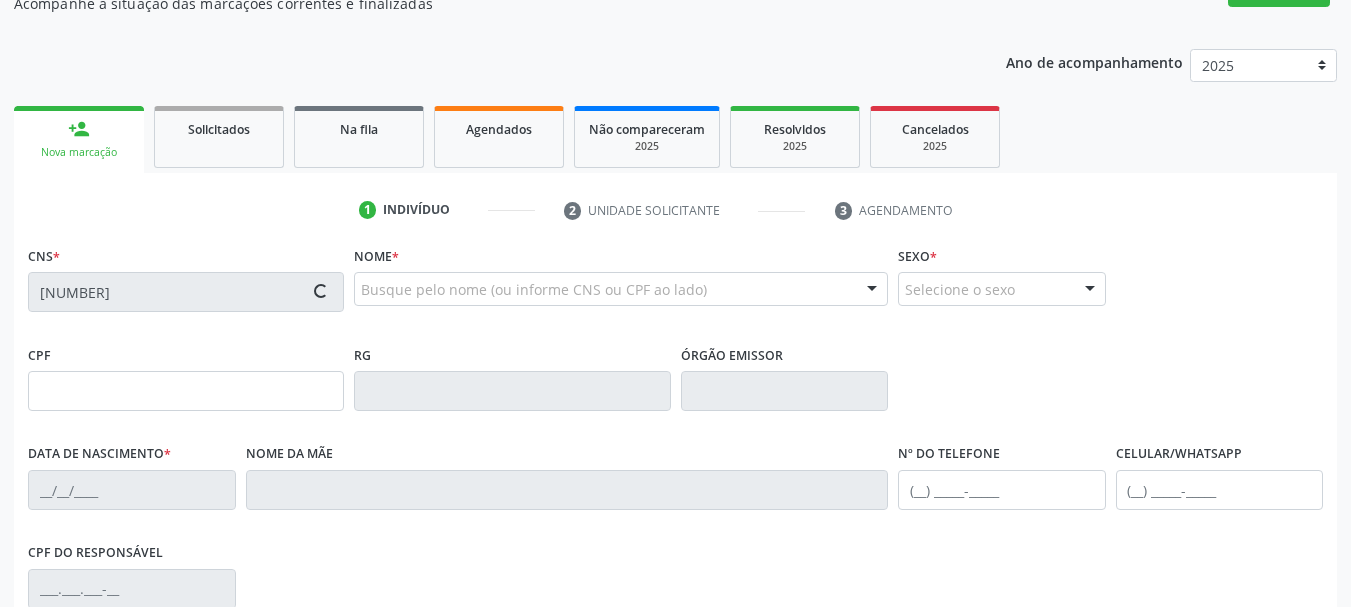 scroll, scrollTop: 200, scrollLeft: 0, axis: vertical 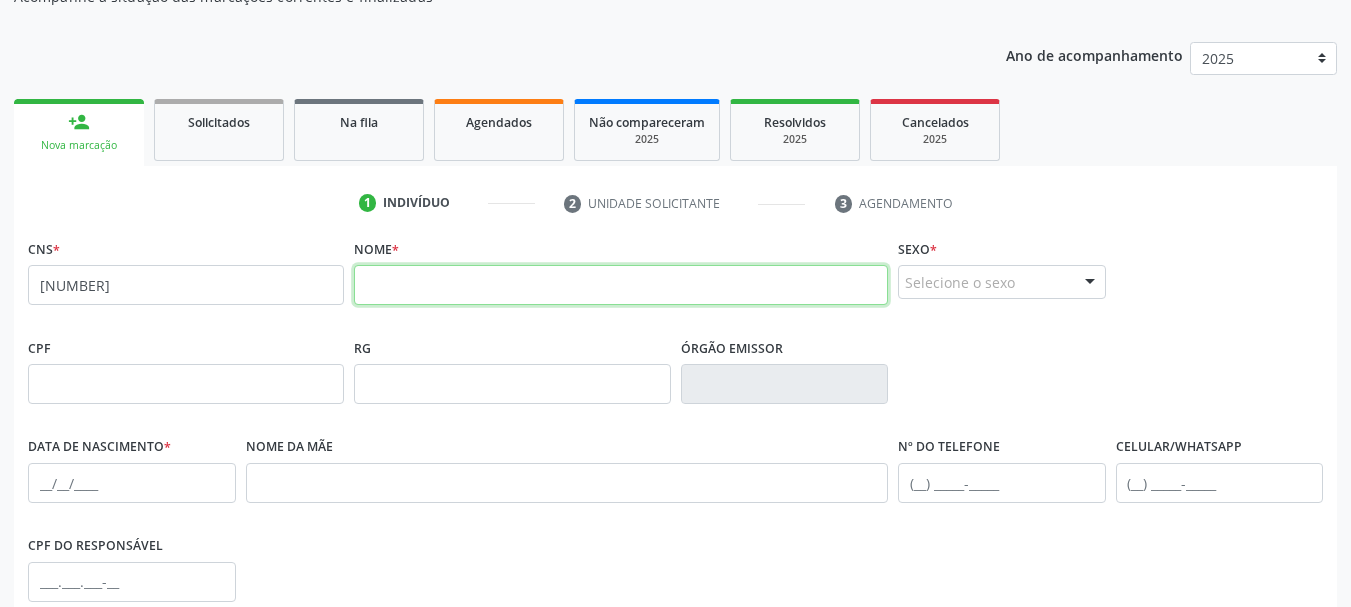 paste on "[FIRST_NAME] [LAST_NAME] da [LAST_NAME] [LAST_NAME]" 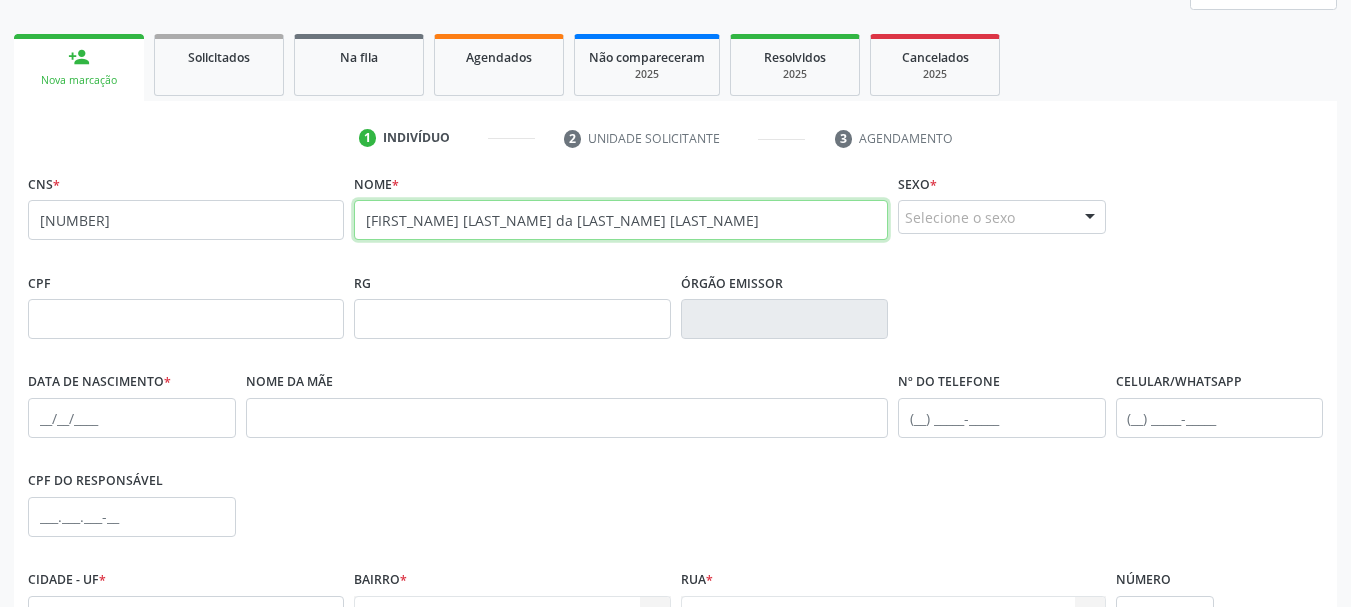 scroll, scrollTop: 300, scrollLeft: 0, axis: vertical 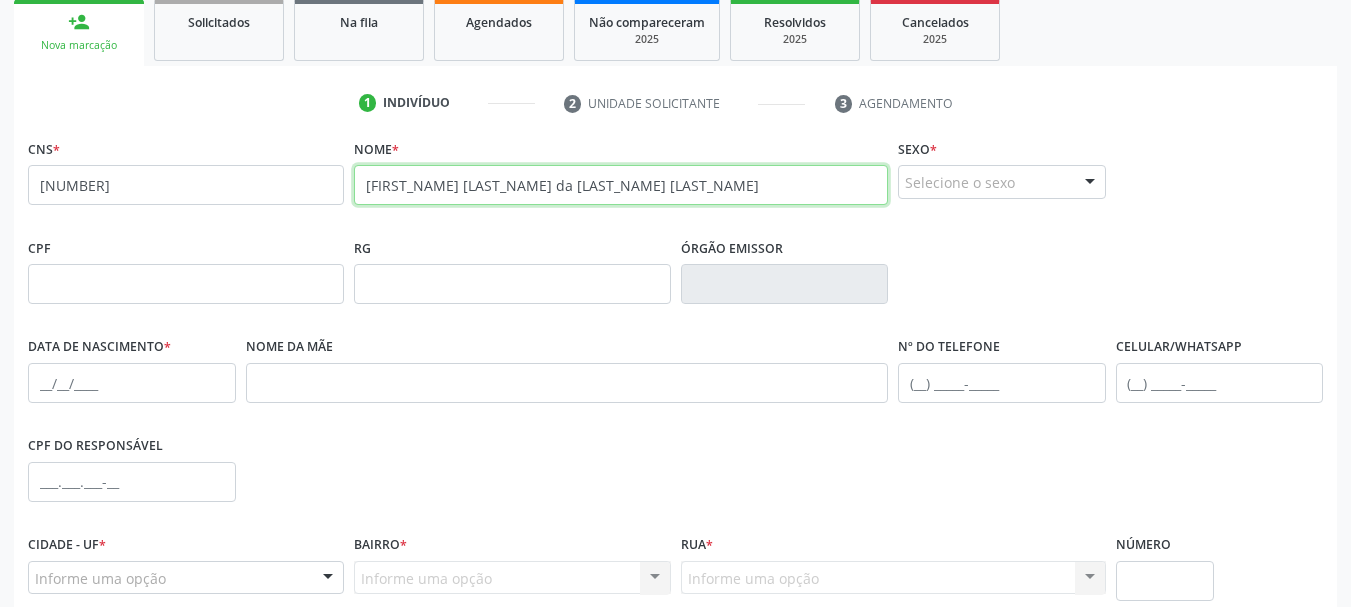 type on "[FIRST_NAME] [LAST_NAME] da [LAST_NAME] [LAST_NAME]" 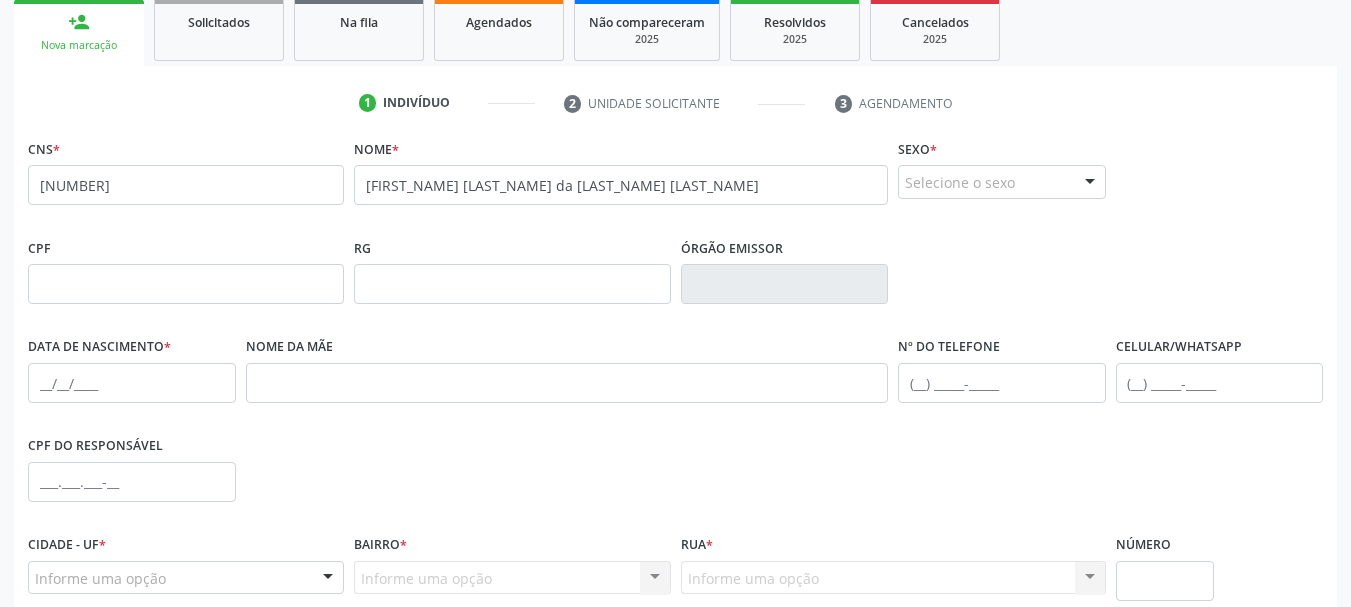 click on "Selecione o sexo
Masculino   Feminino
Nenhum resultado encontrado para: "   "
Não há nenhuma opção para ser exibida." at bounding box center (1002, 182) 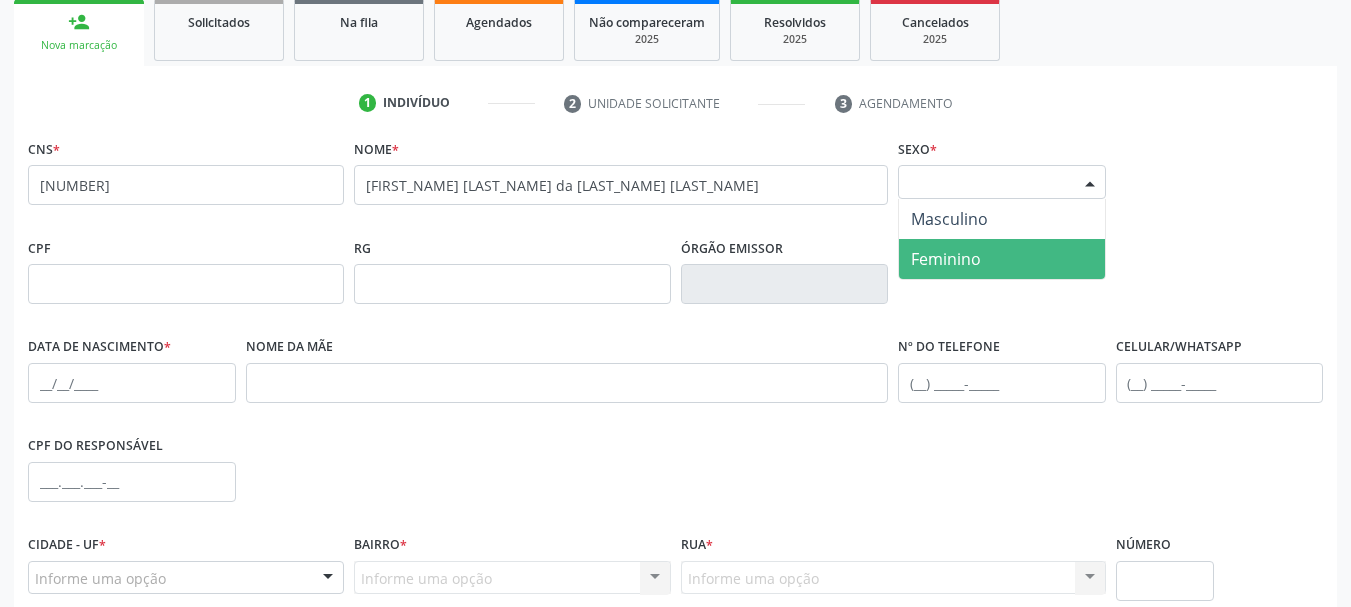 click on "Feminino" at bounding box center [1002, 259] 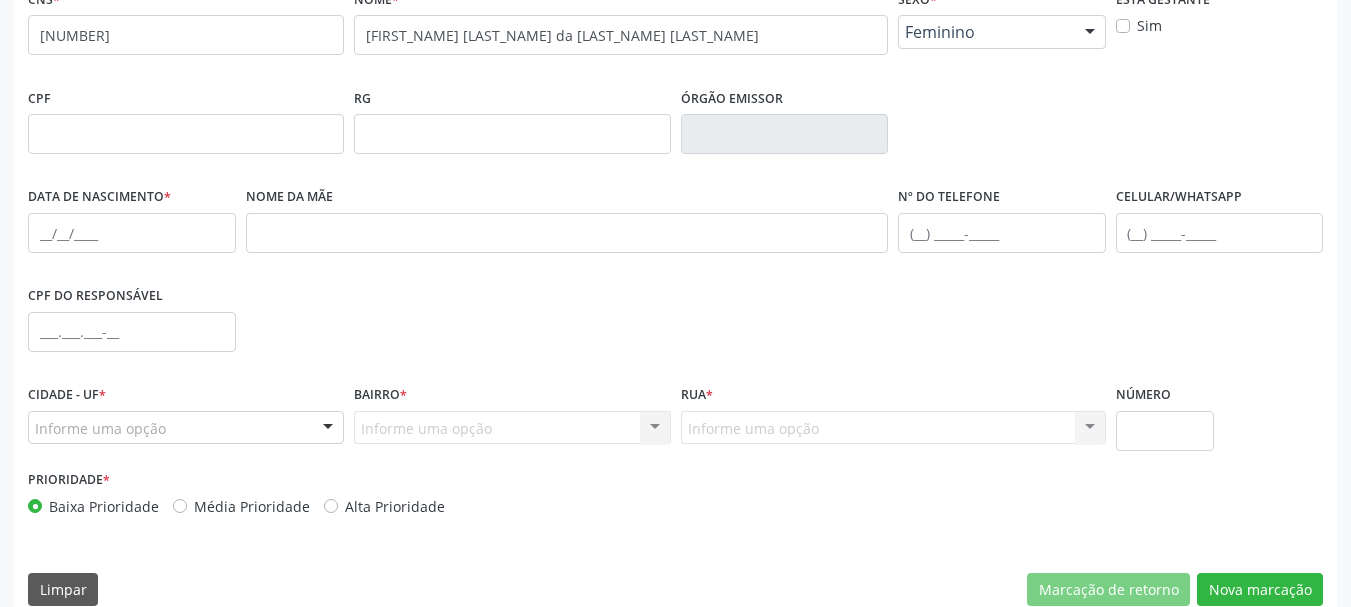 scroll, scrollTop: 477, scrollLeft: 0, axis: vertical 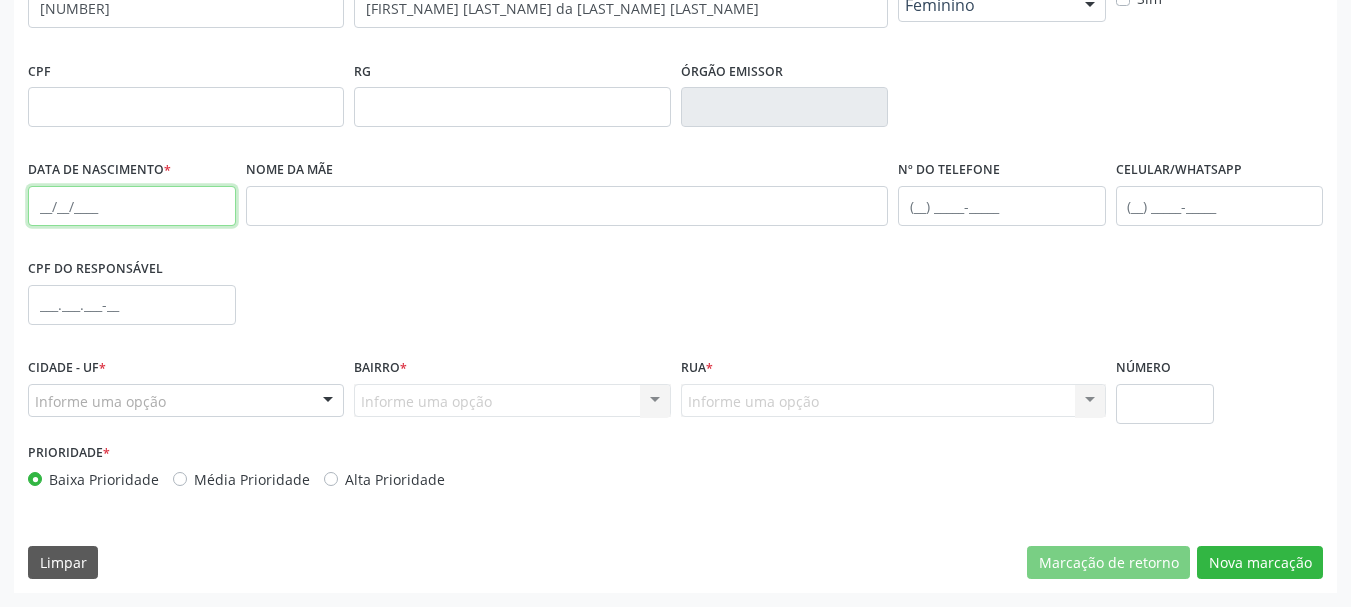 click at bounding box center (132, 206) 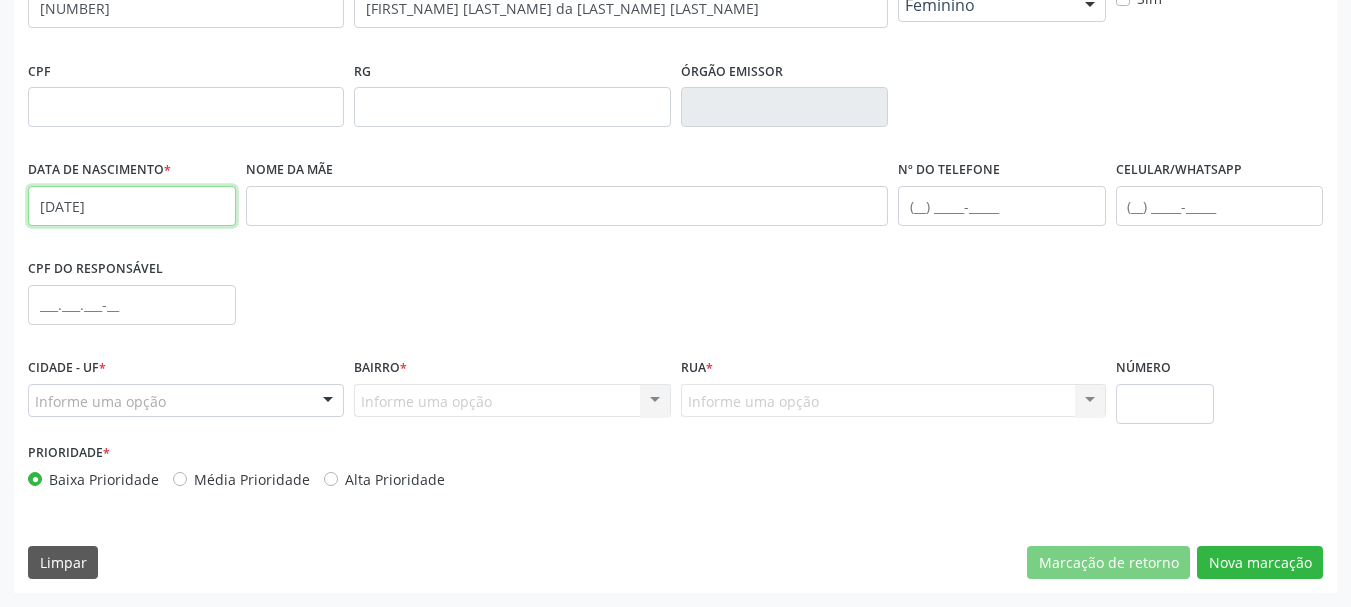 type on "[DATE]" 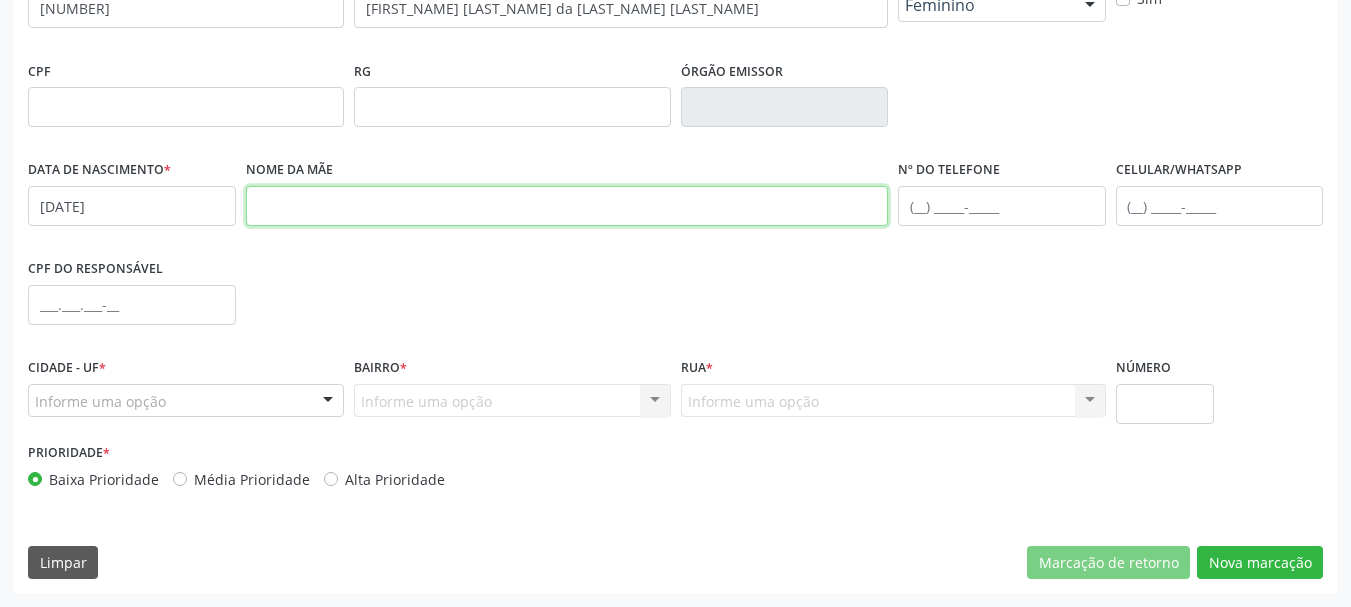 click at bounding box center [567, 206] 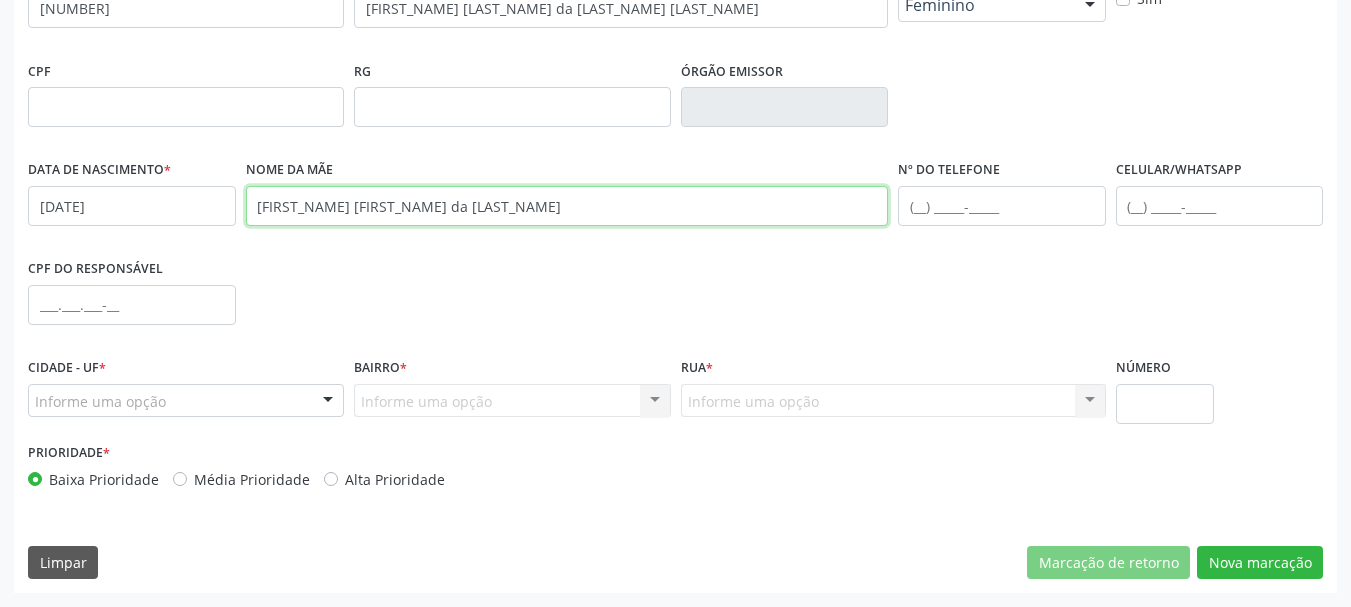 type on "[FIRST_NAME] [FIRST_NAME] da [LAST_NAME]" 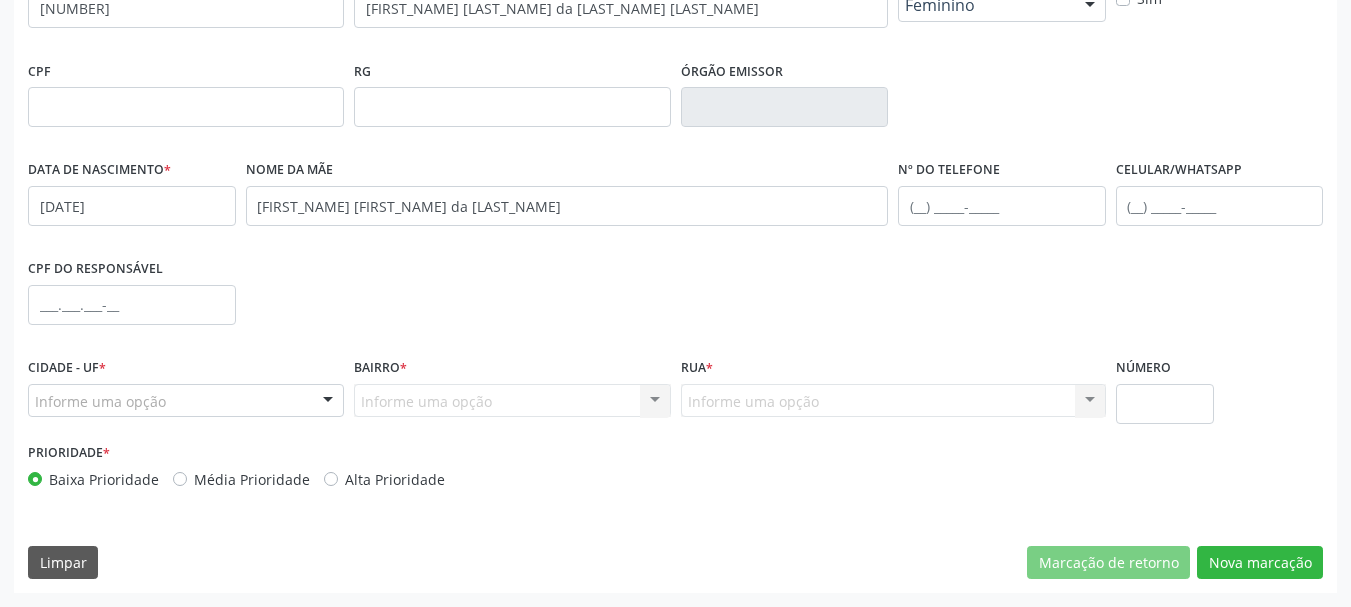 click on "Informe uma opção" at bounding box center [186, 401] 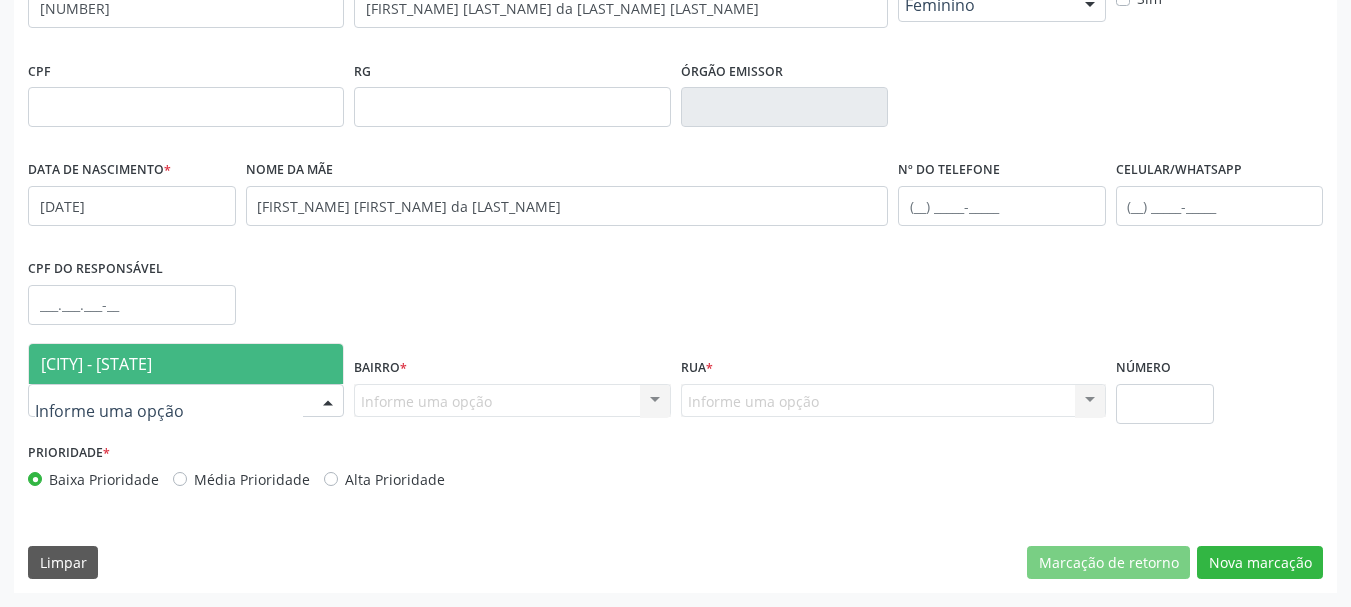 click on "[CITY] - [STATE]" at bounding box center [186, 364] 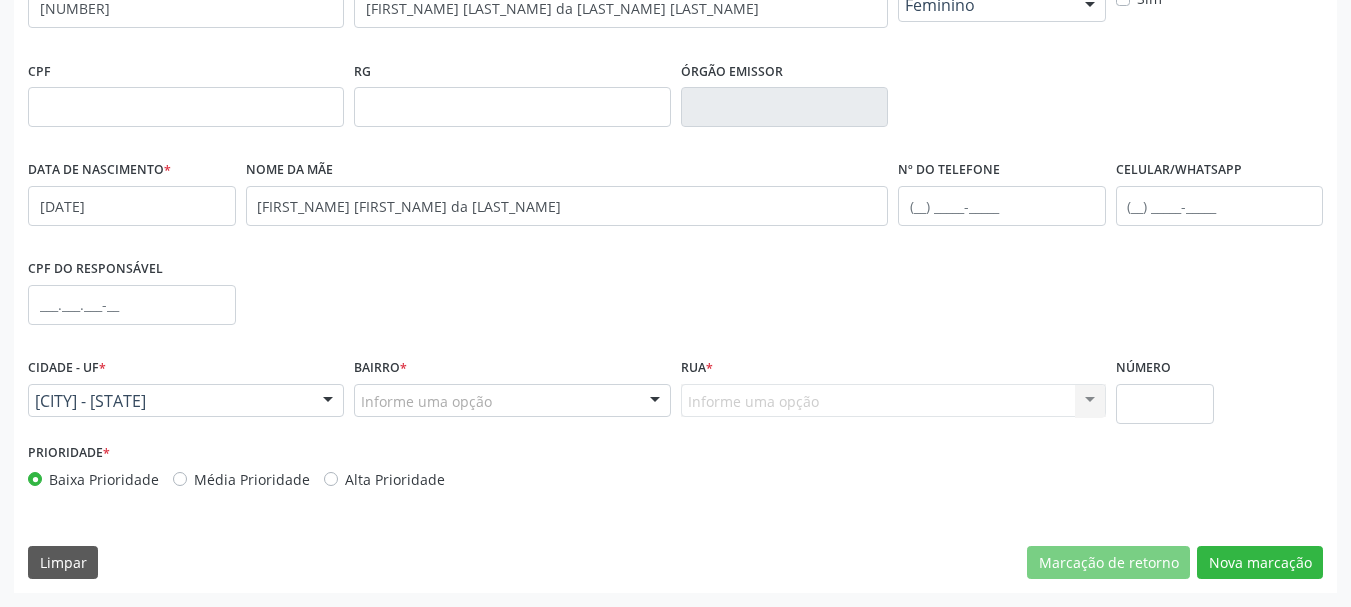 click on "Informe uma opção" at bounding box center [512, 401] 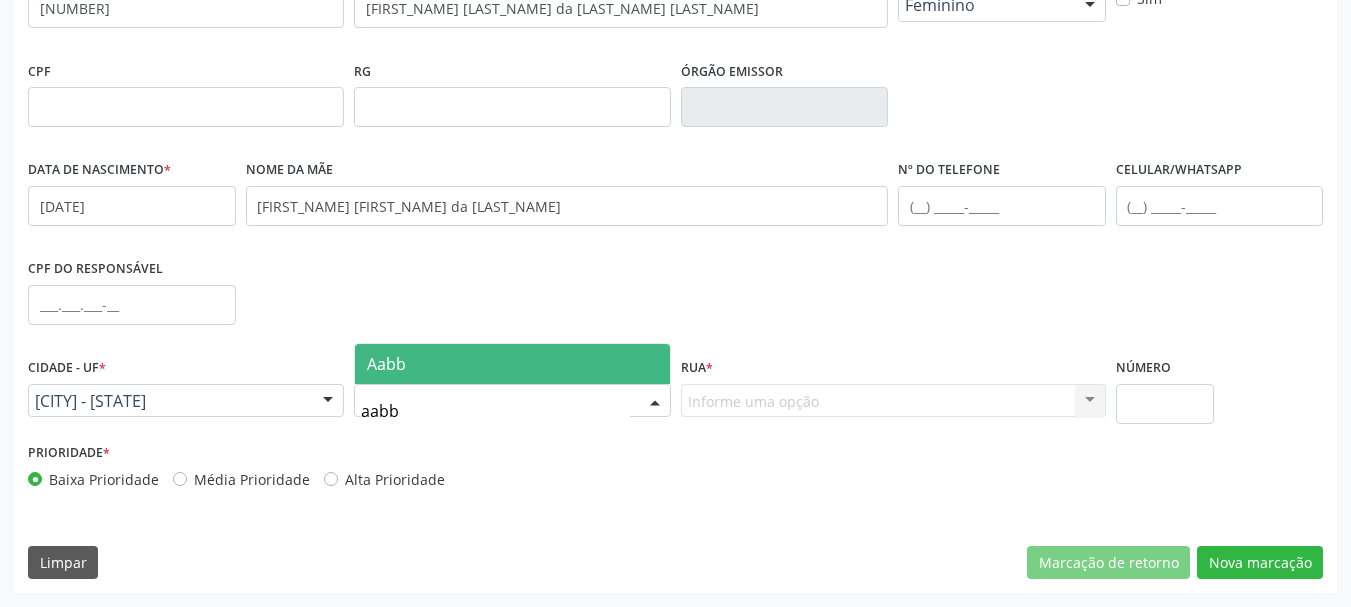 type on "aabb" 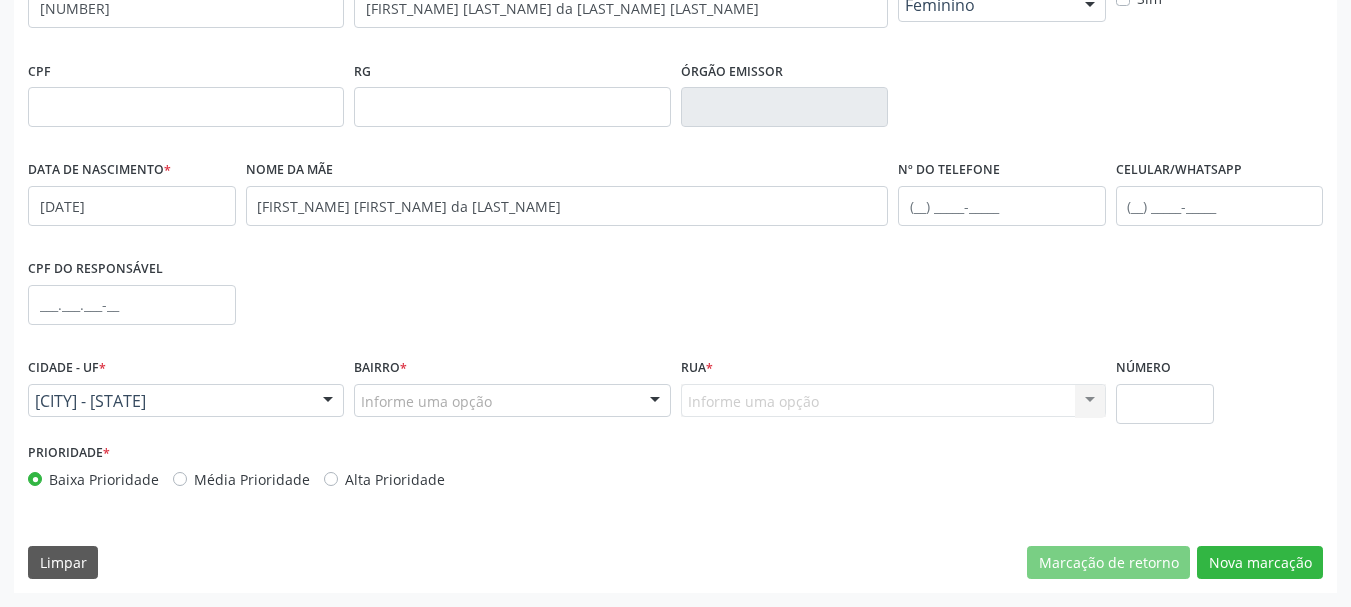 click on "Informe uma opção
Nenhum resultado encontrado para: "   "
Nenhuma opção encontrada. Digite para adicionar." at bounding box center [893, 401] 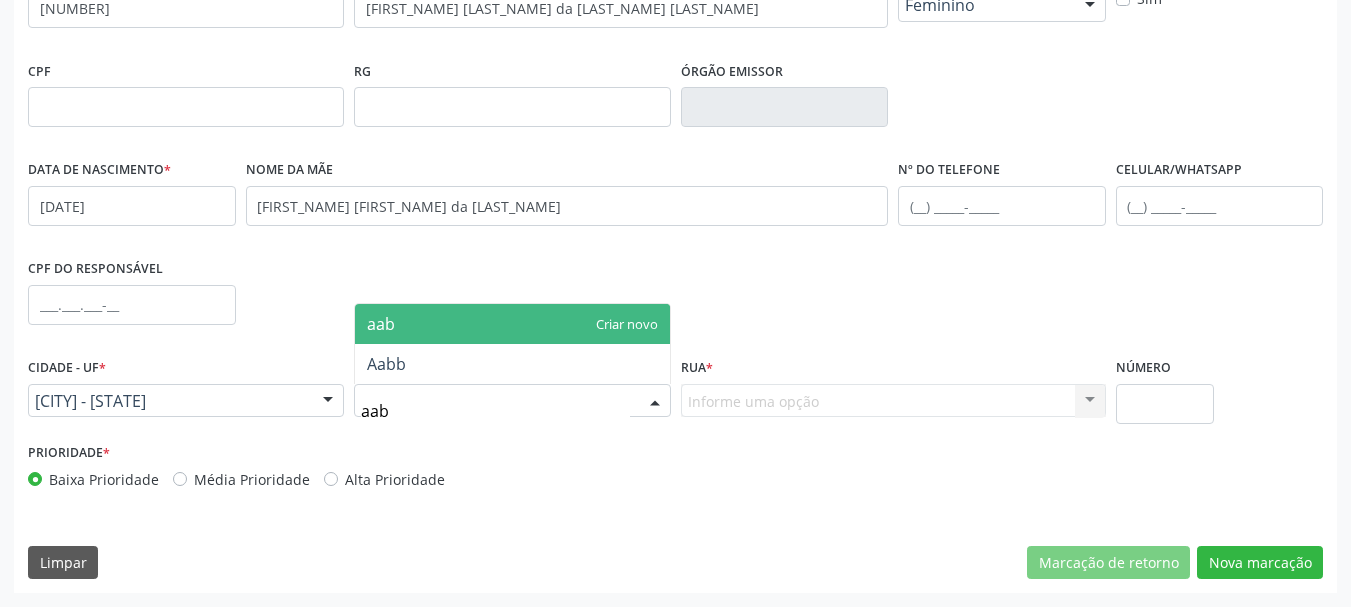 type on "aabb" 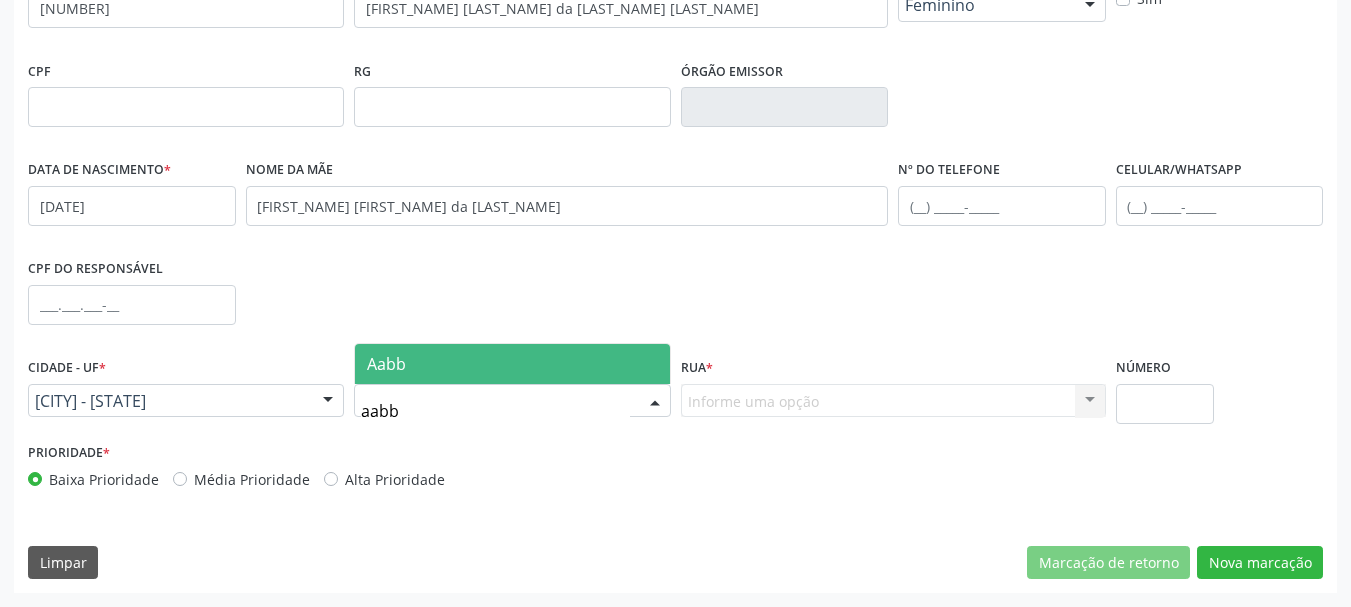 click on "Aabb" at bounding box center (512, 364) 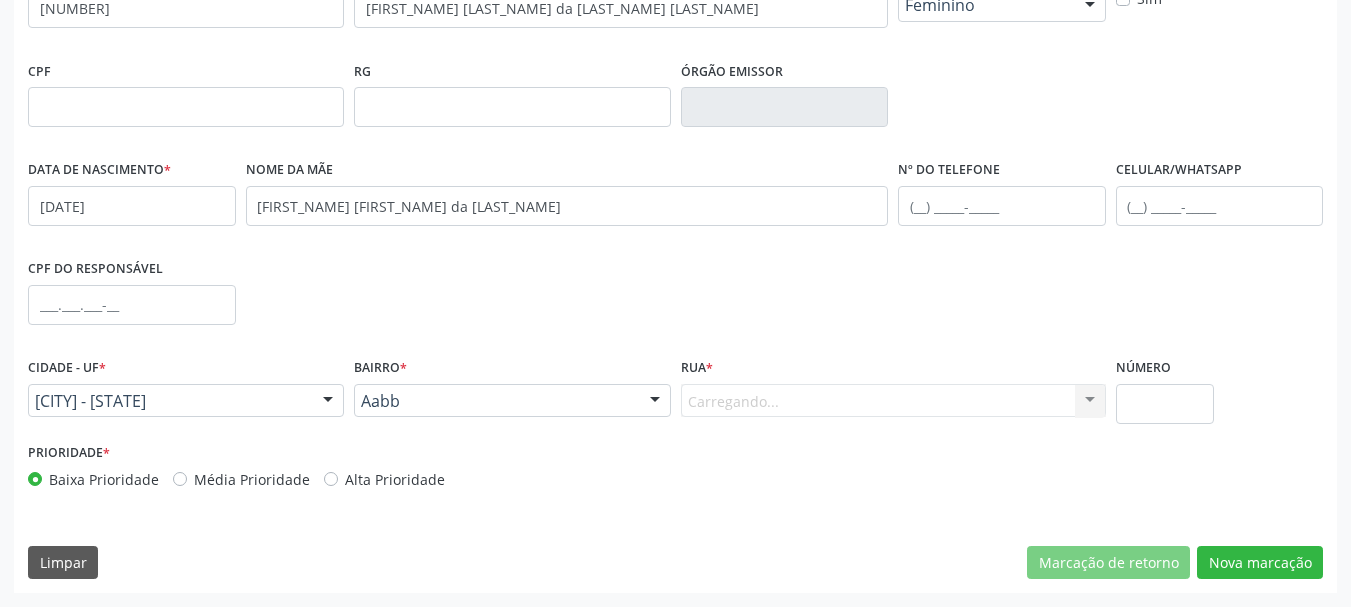 click on "Carregando...
Nenhum resultado encontrado para: "   "
Nenhuma opção encontrada. Digite para adicionar." at bounding box center [893, 401] 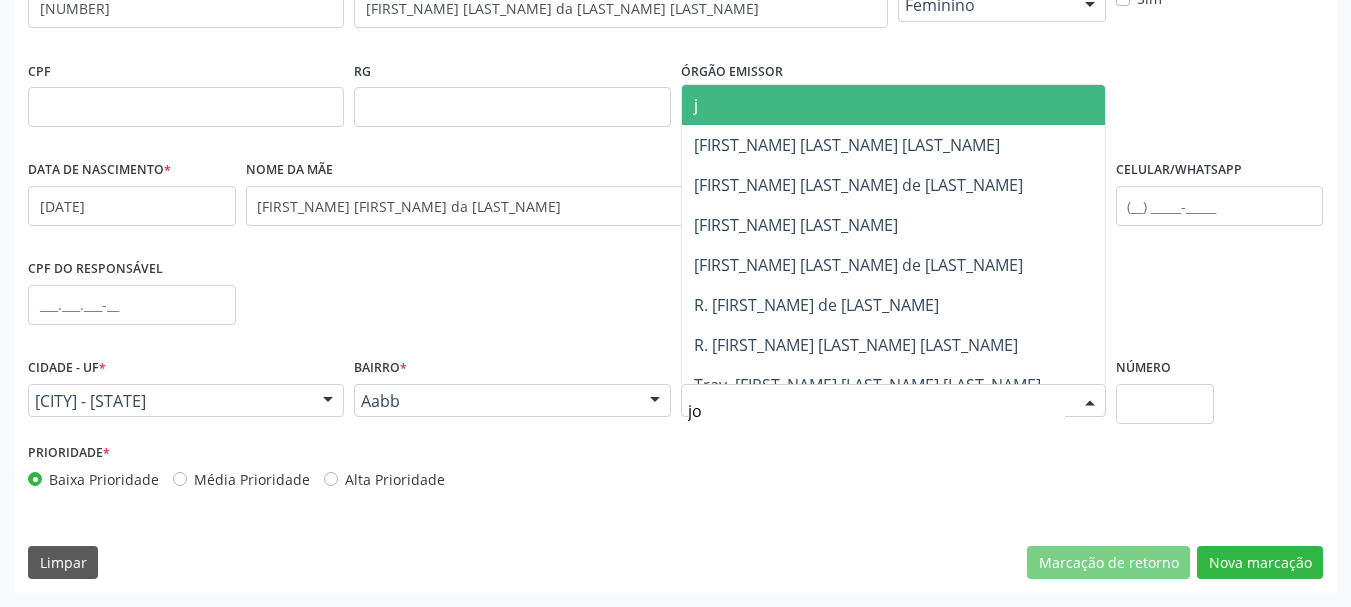 type on "joa" 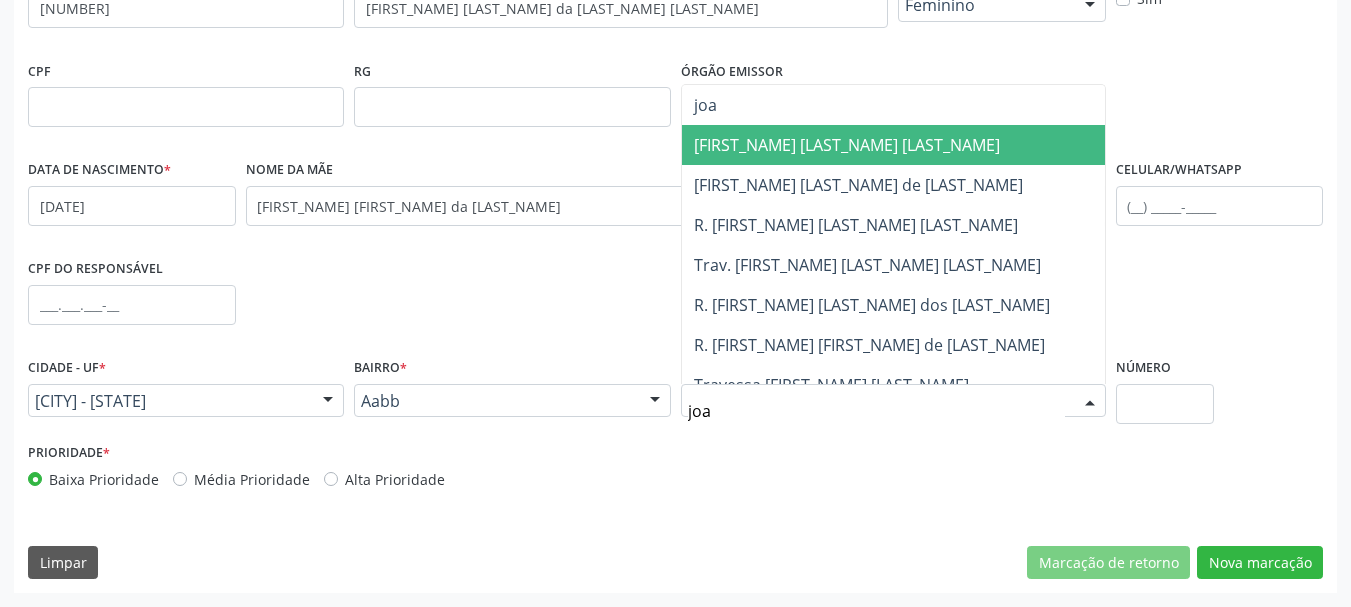 click on "[FIRST_NAME] [LAST_NAME] [LAST_NAME]" at bounding box center [909, 145] 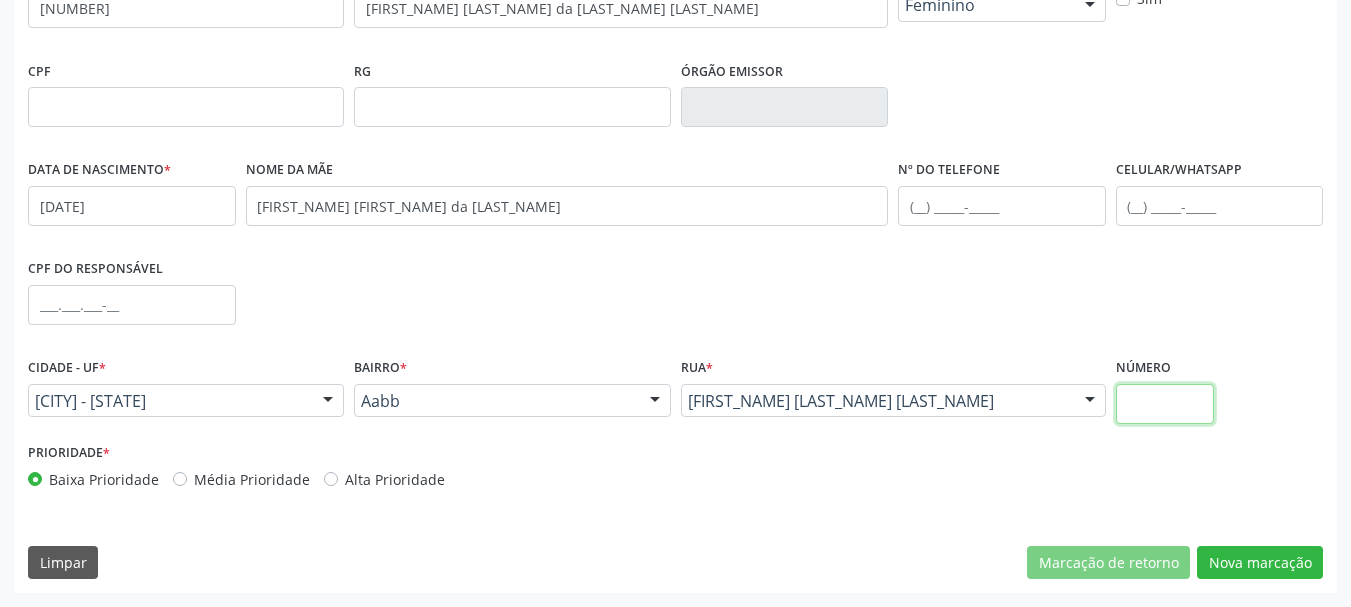 click at bounding box center (1165, 404) 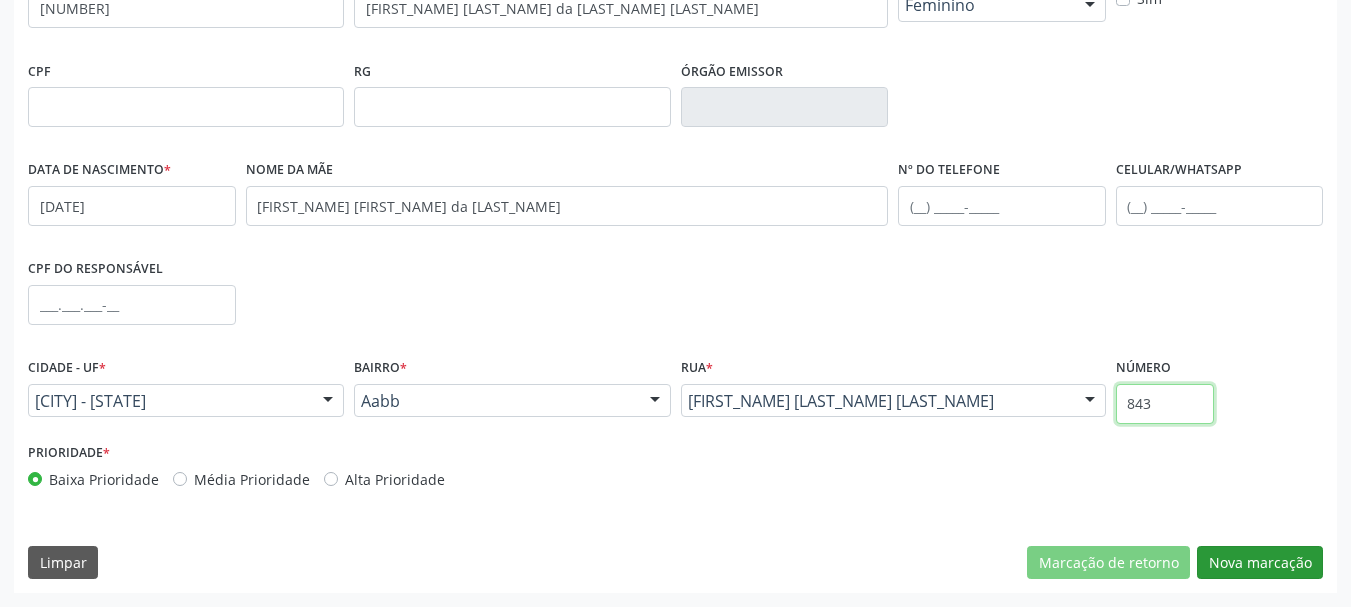 type on "843" 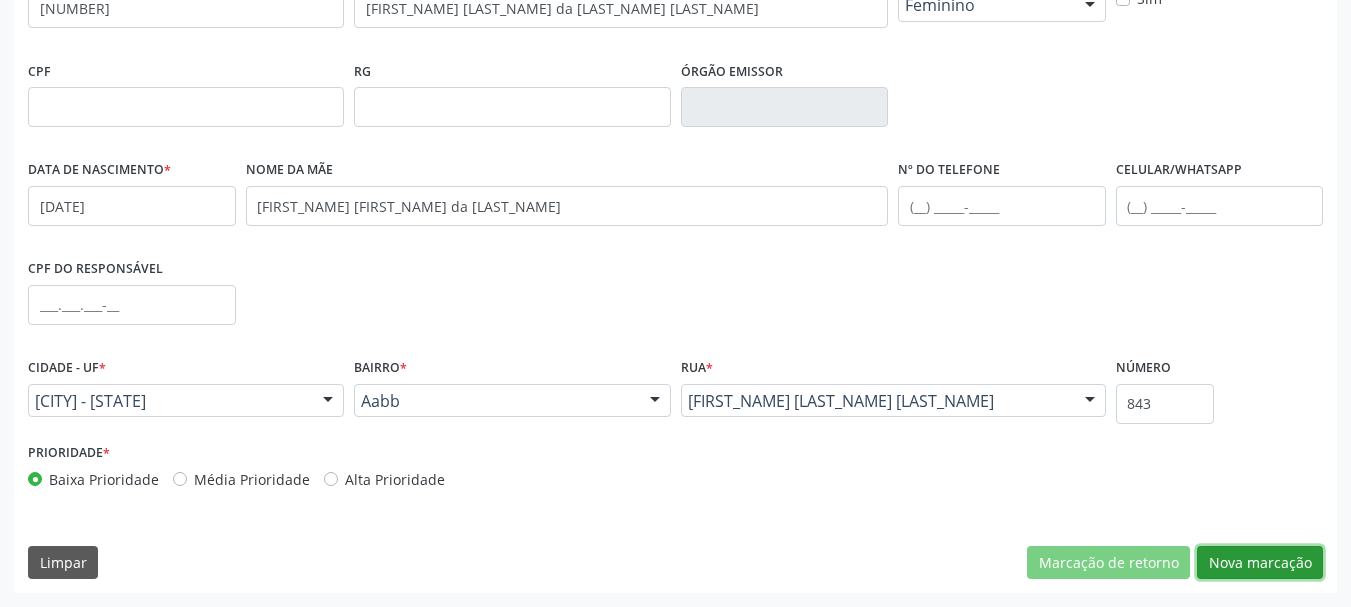 click on "Nova marcação" at bounding box center [1260, 563] 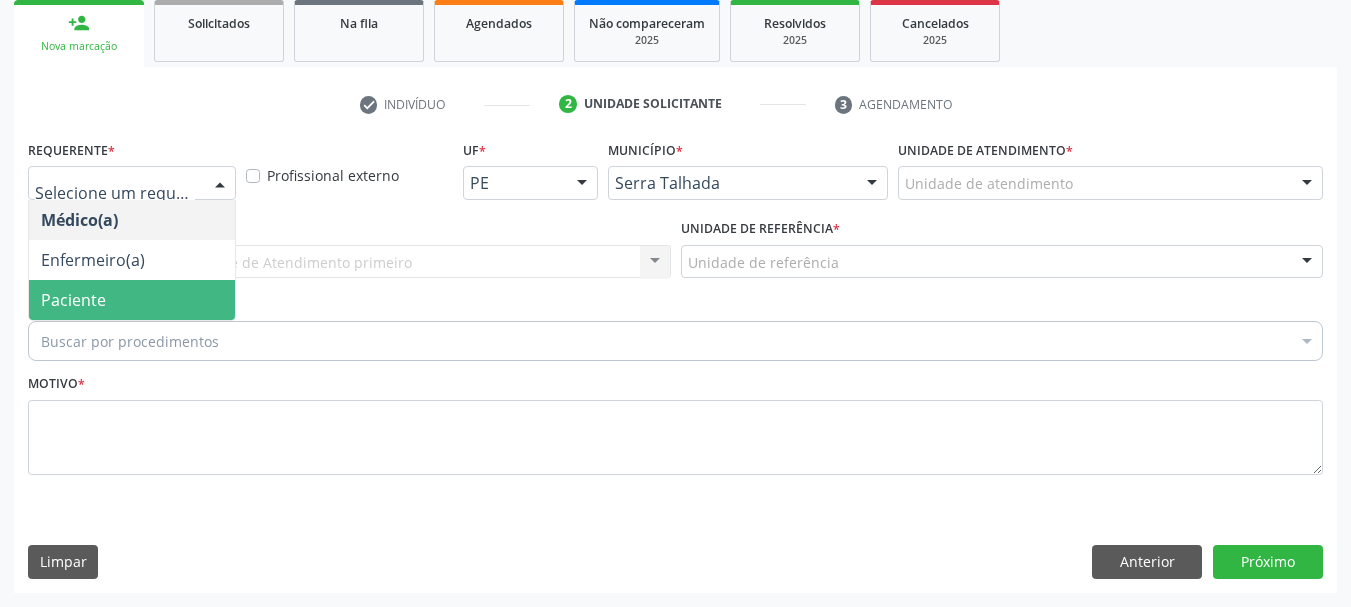 drag, startPoint x: 86, startPoint y: 289, endPoint x: 84, endPoint y: 276, distance: 13.152946 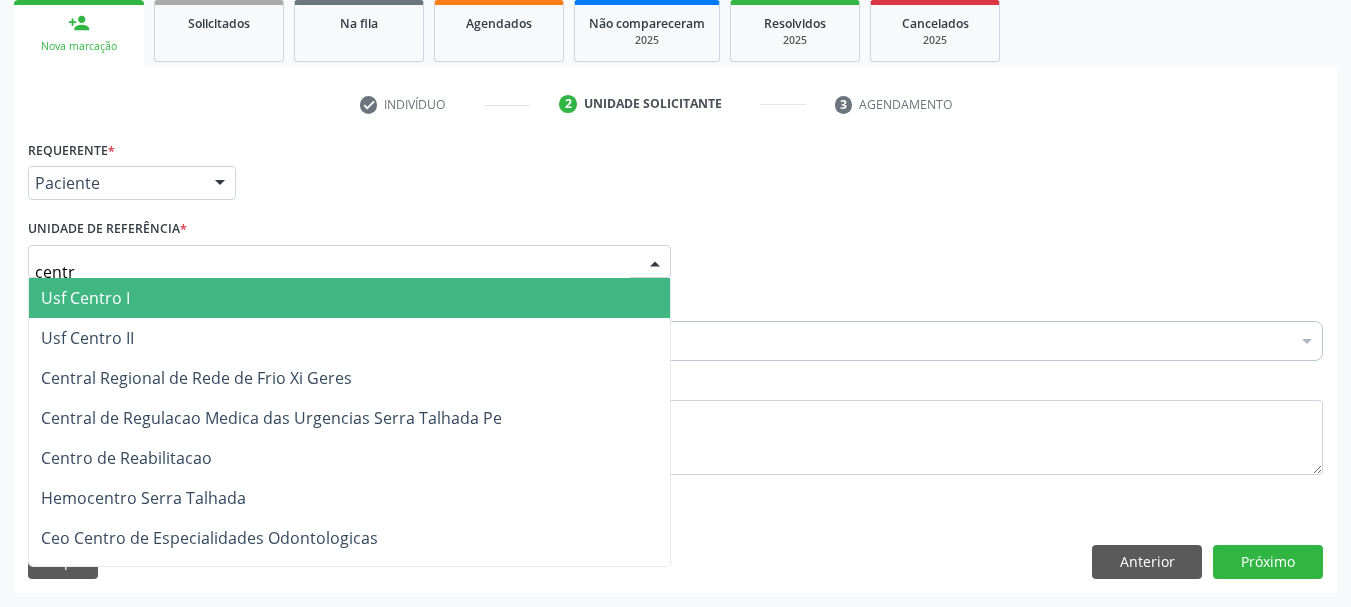 type on "centro" 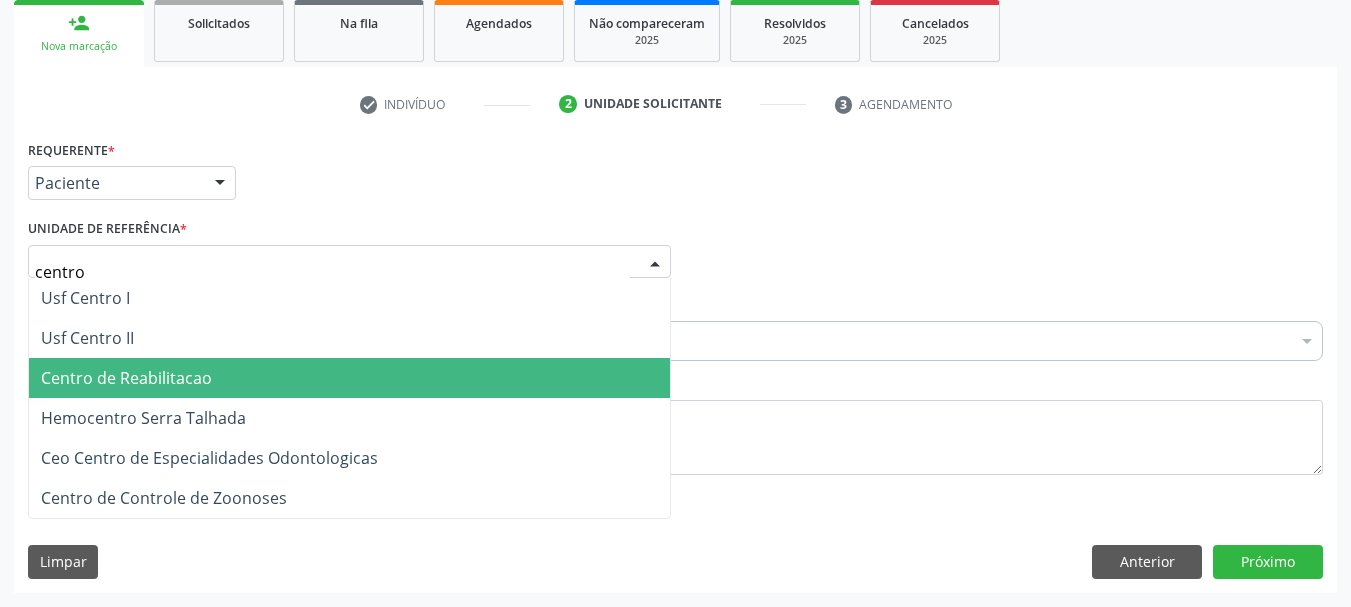 click on "Centro de Reabilitacao" at bounding box center (349, 378) 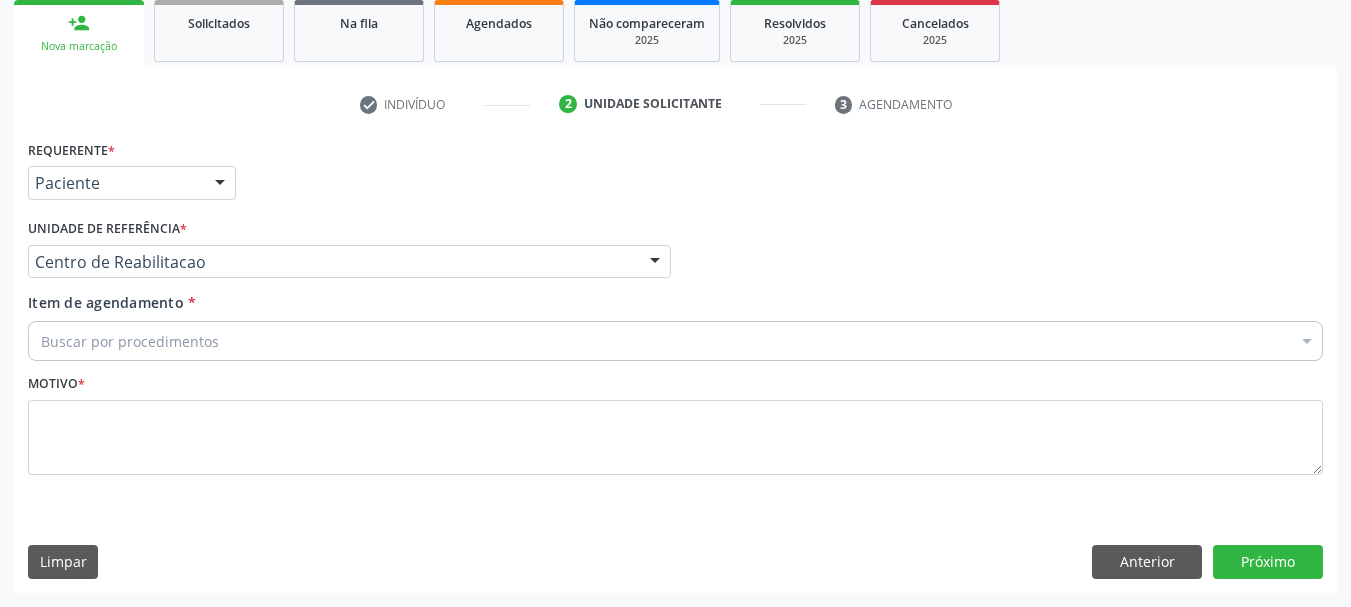 click on "cardiolo" at bounding box center (41, 341) 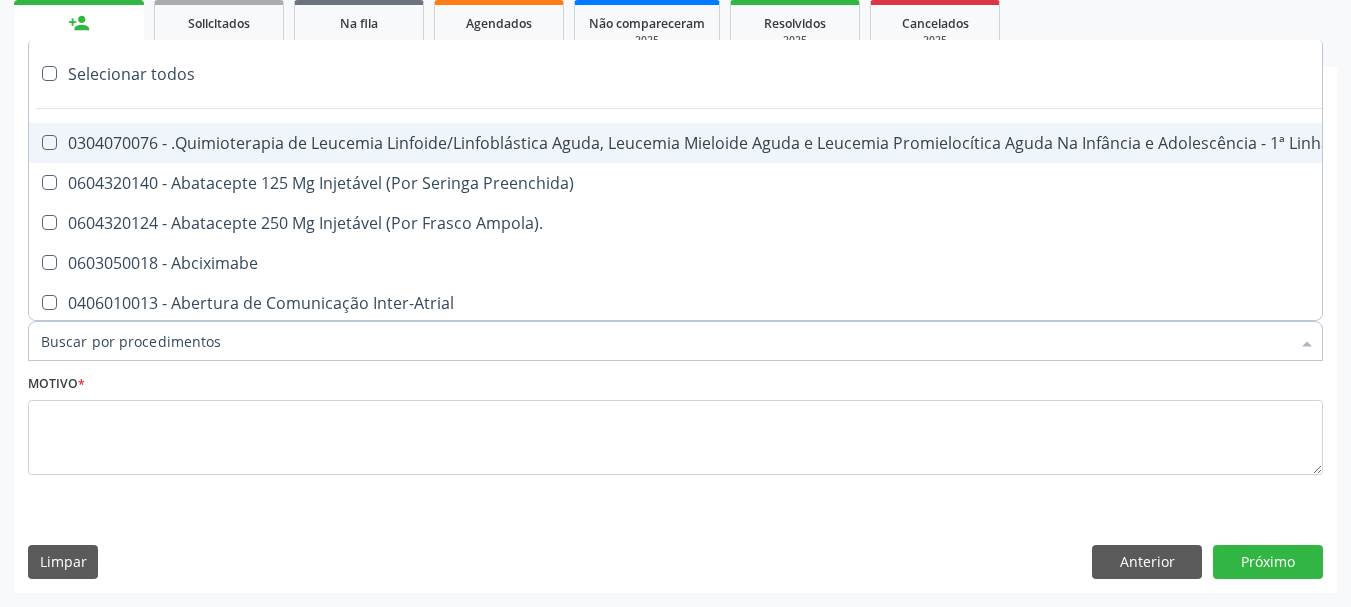 click on "Item de agendamento
*" at bounding box center (665, 341) 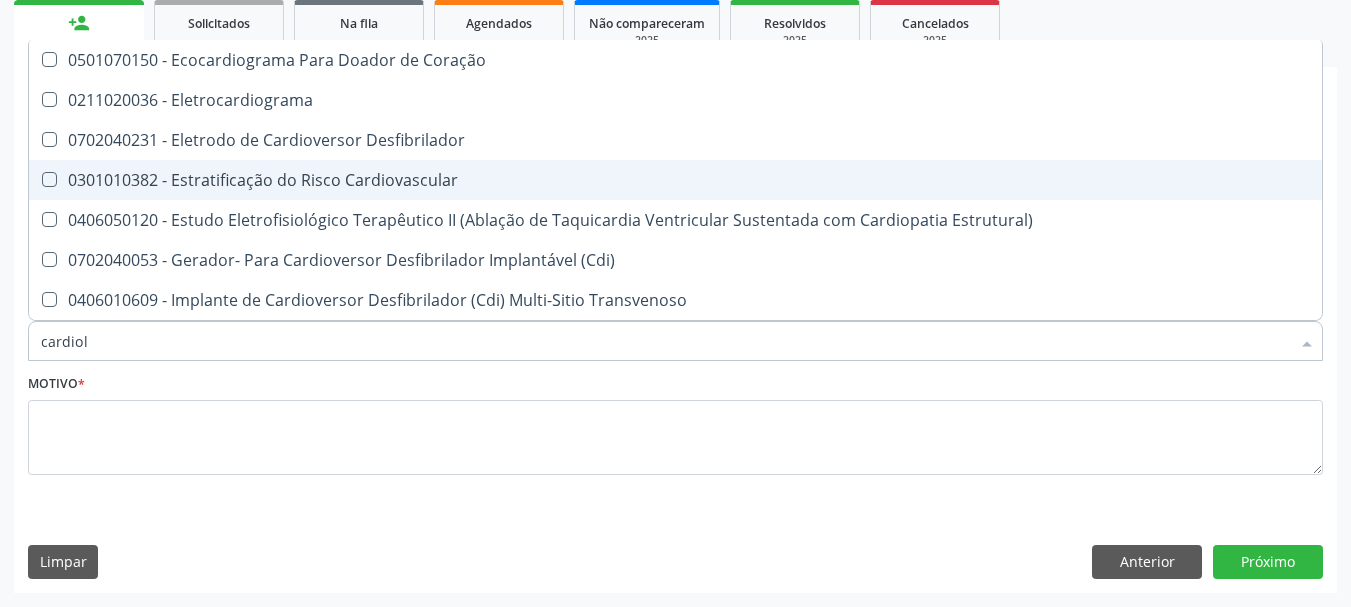 scroll, scrollTop: 0, scrollLeft: 0, axis: both 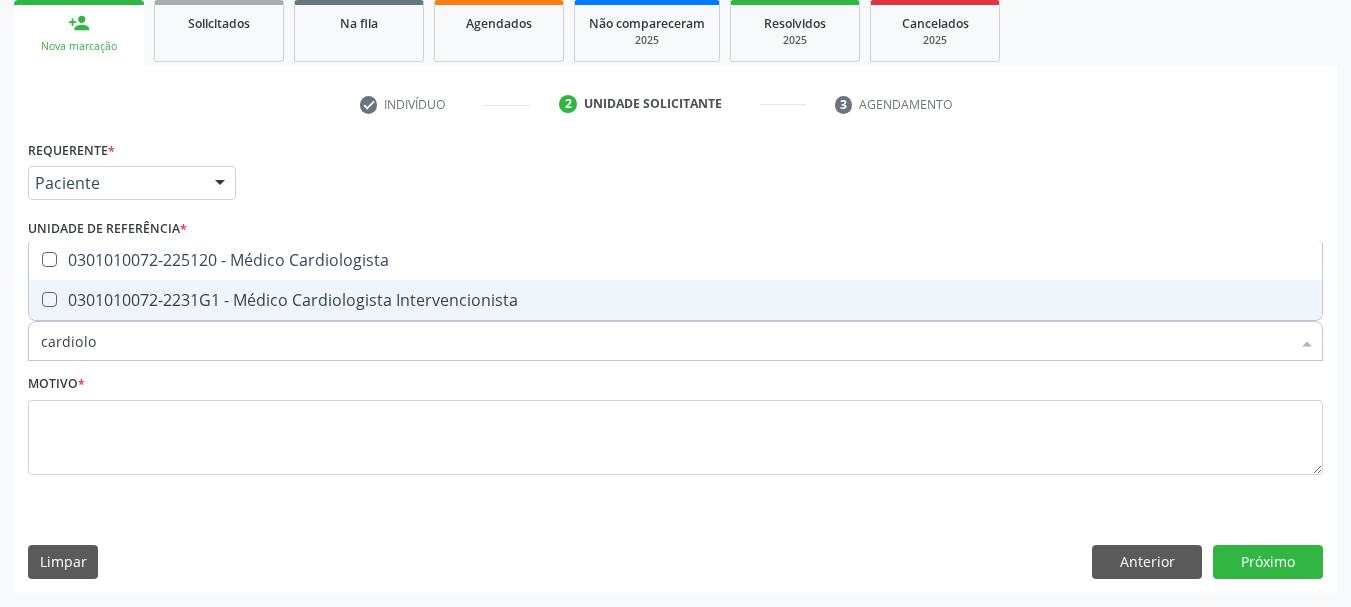 type on "cardiolog" 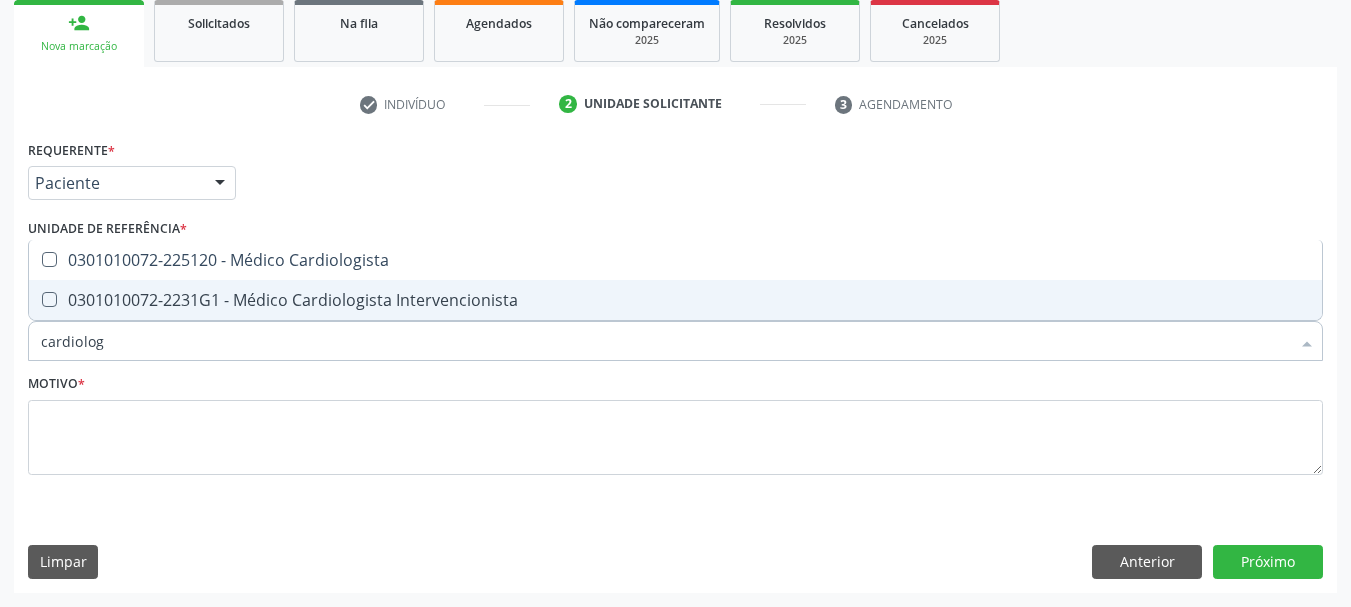 click on "0301010072-225120 - Médico Cardiologista" at bounding box center (675, 260) 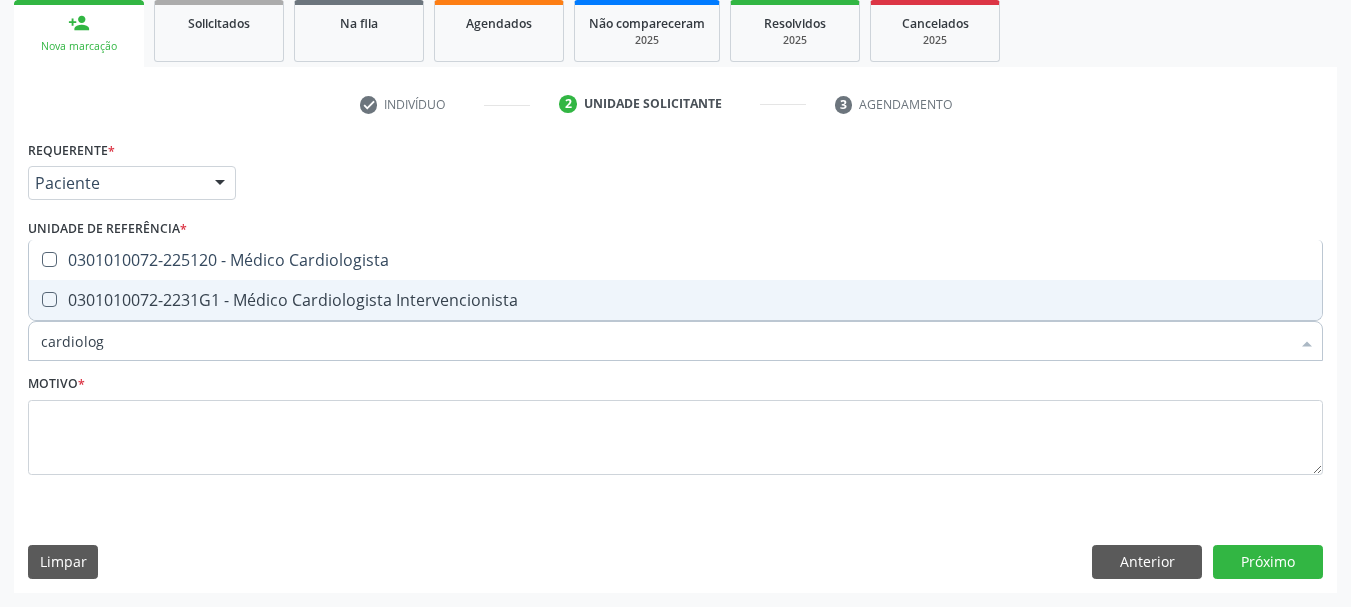 checkbox on "true" 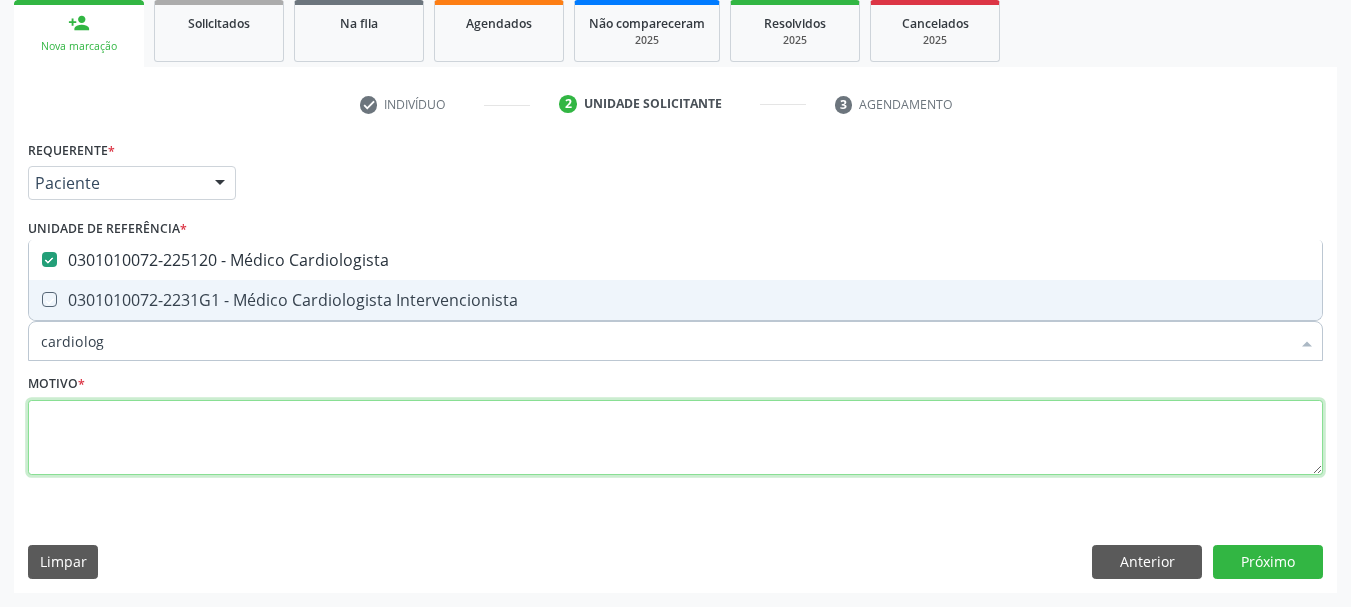 click at bounding box center (675, 438) 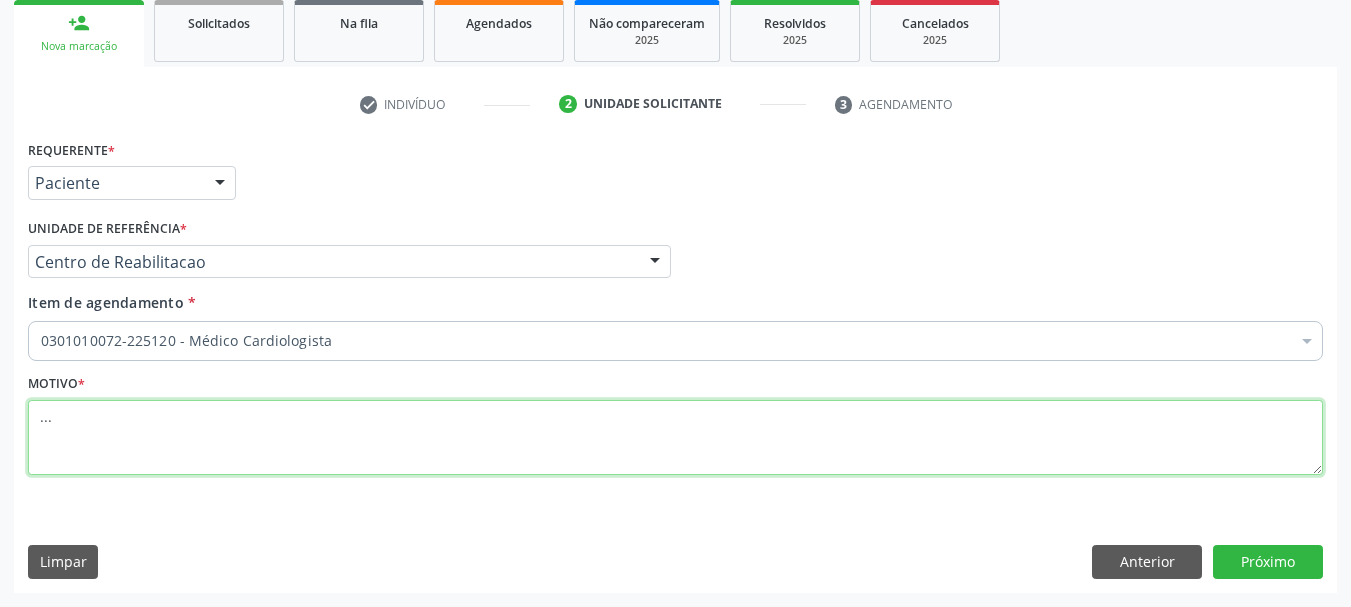 type on "..." 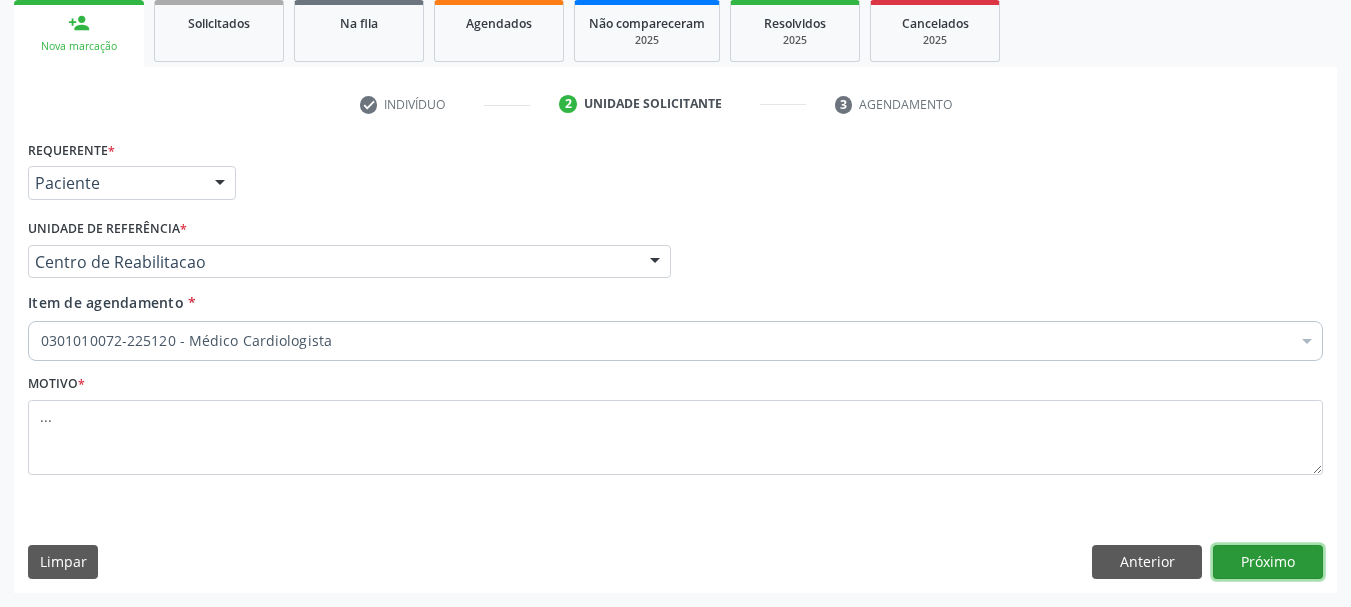 click on "Próximo" at bounding box center [1268, 562] 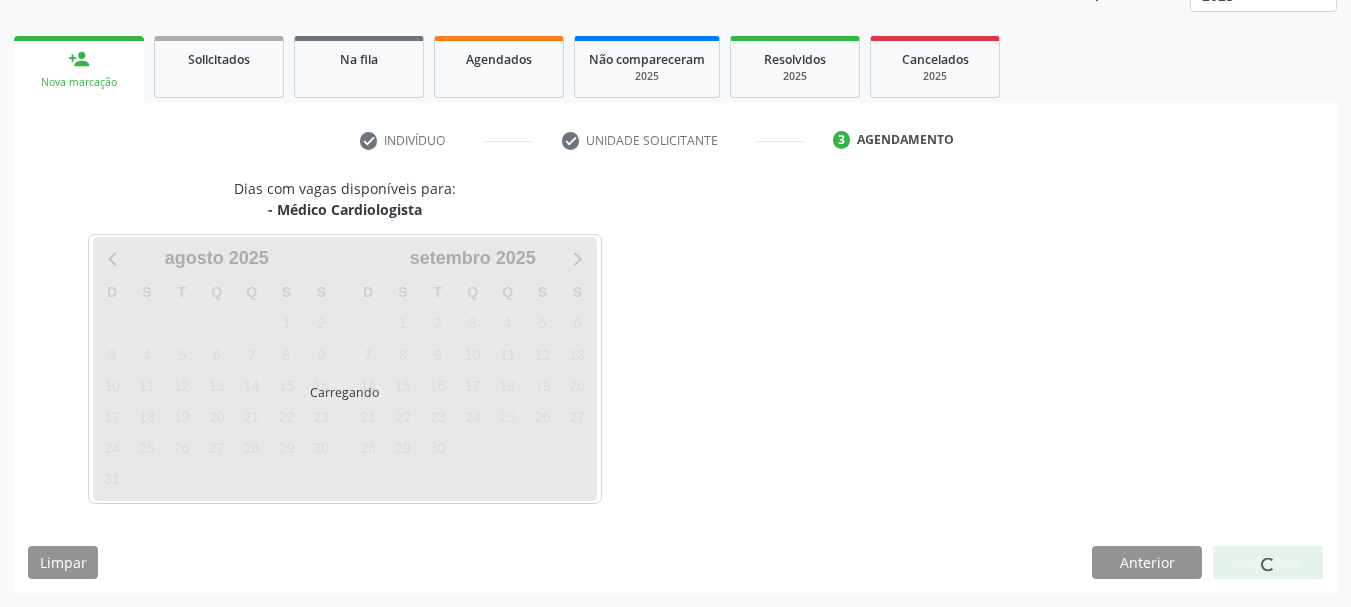 scroll, scrollTop: 263, scrollLeft: 0, axis: vertical 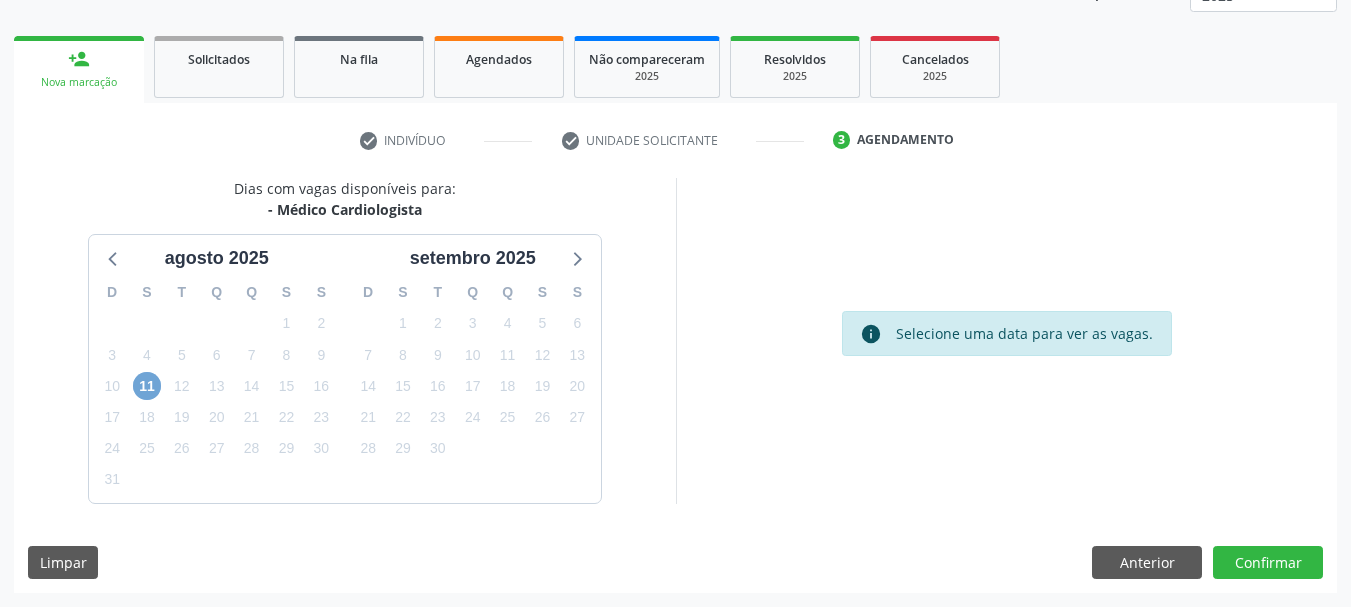 click on "11" at bounding box center (147, 386) 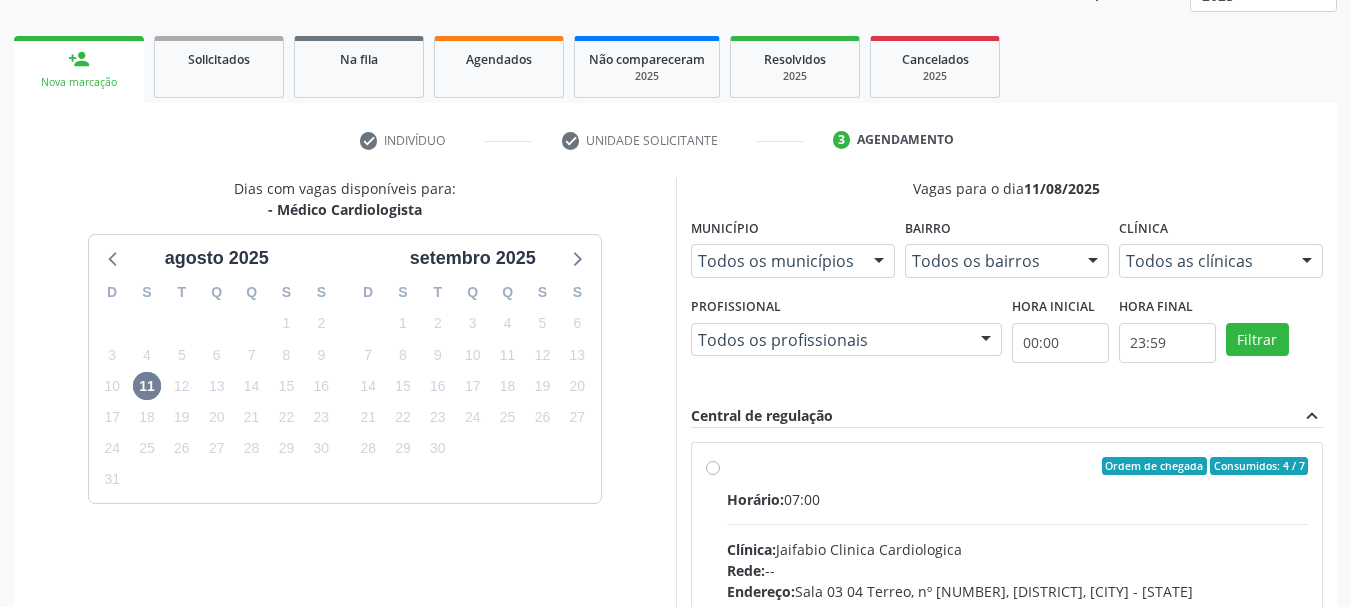 click on "Ordem de chegada
Consumidos: 4 / 7
Horário:   07:00
Clínica:  [FIRST_NAME] [LAST_NAME] [CLINIC_NAME]
Rede:
--
Endereço:   Sala 03 04 Terreo, nº [NUMBER], [DISTRICT], [CITY] - [STATE]
Telefone:   --
Profissional:
[FIRST_NAME] [LAST_NAME] [LAST_NAME]
Informações adicionais sobre o atendimento
Idade de atendimento:
de 0 a 120 anos
Gênero(s) atendido(s):
Masculino e Feminino
Informações adicionais:
--" at bounding box center (1018, 610) 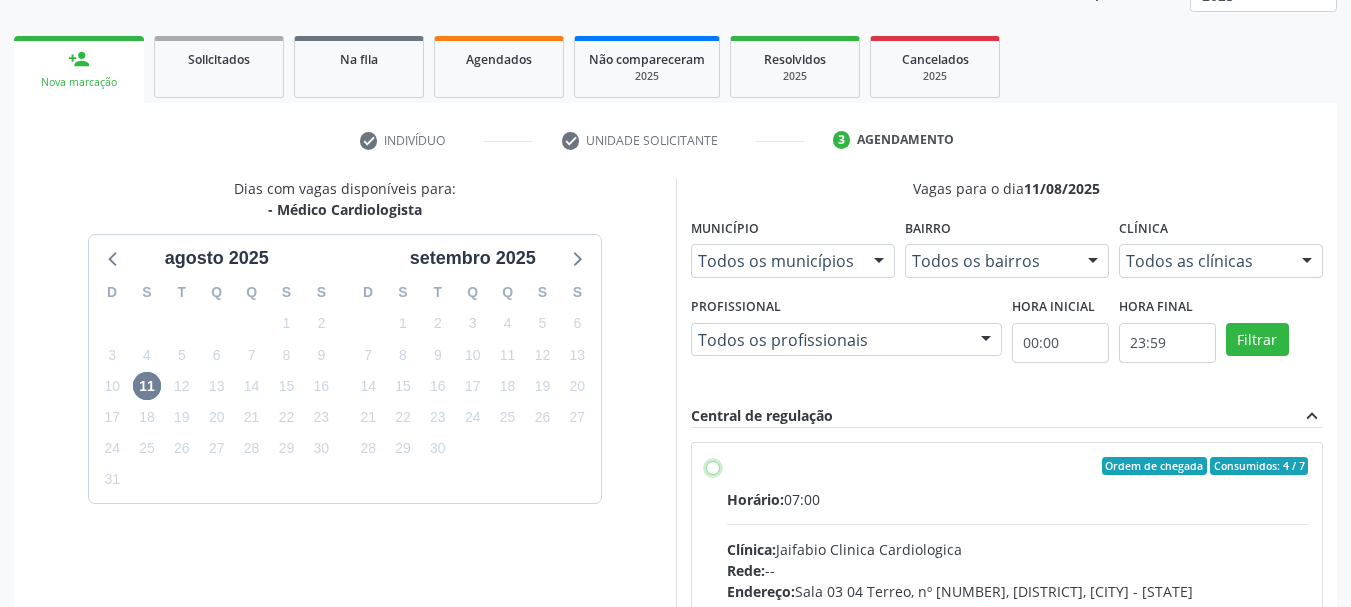 radio on "true" 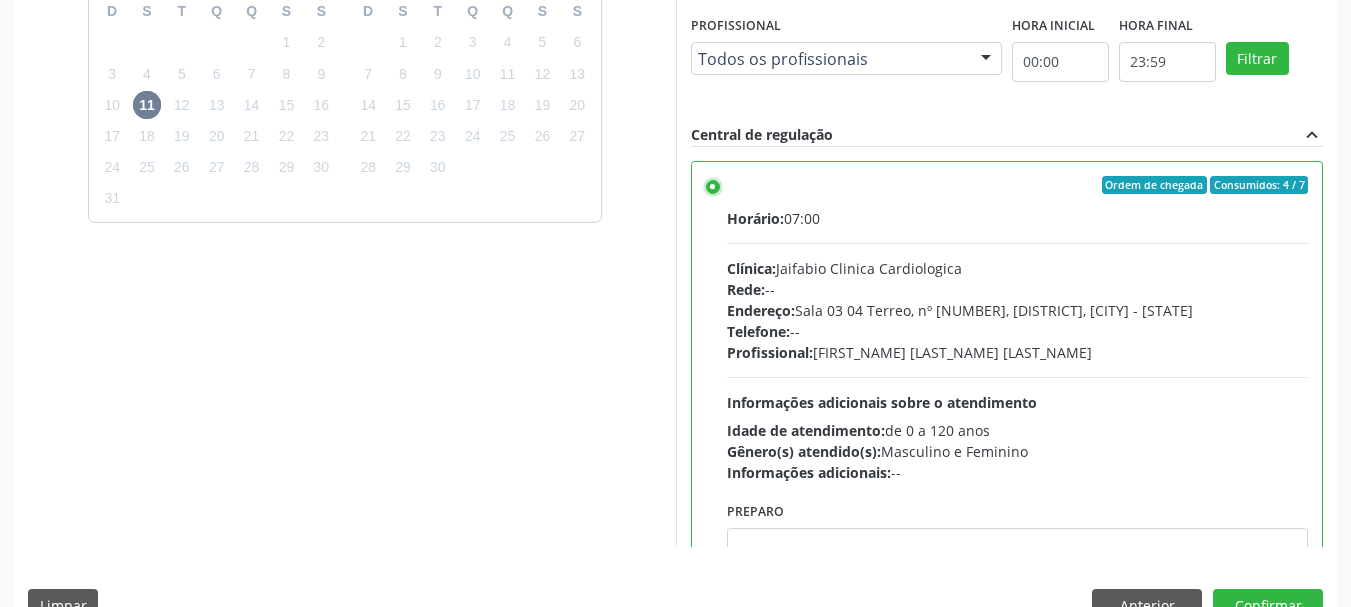 scroll, scrollTop: 588, scrollLeft: 0, axis: vertical 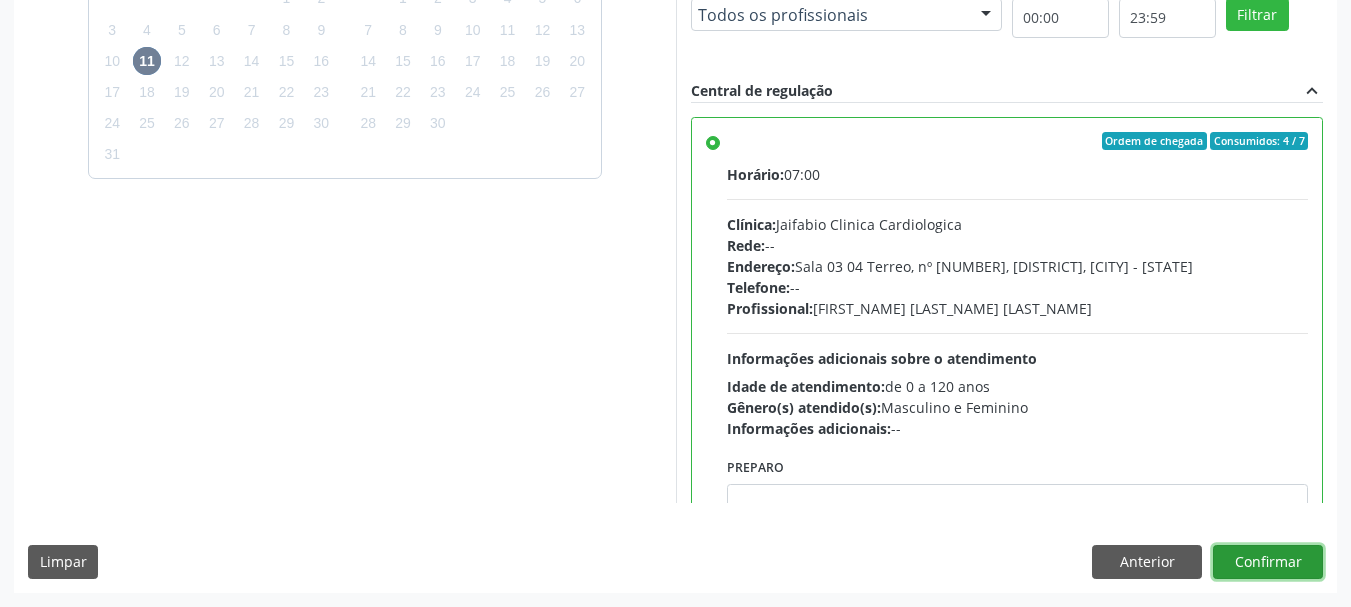 click on "Confirmar" at bounding box center [1268, 562] 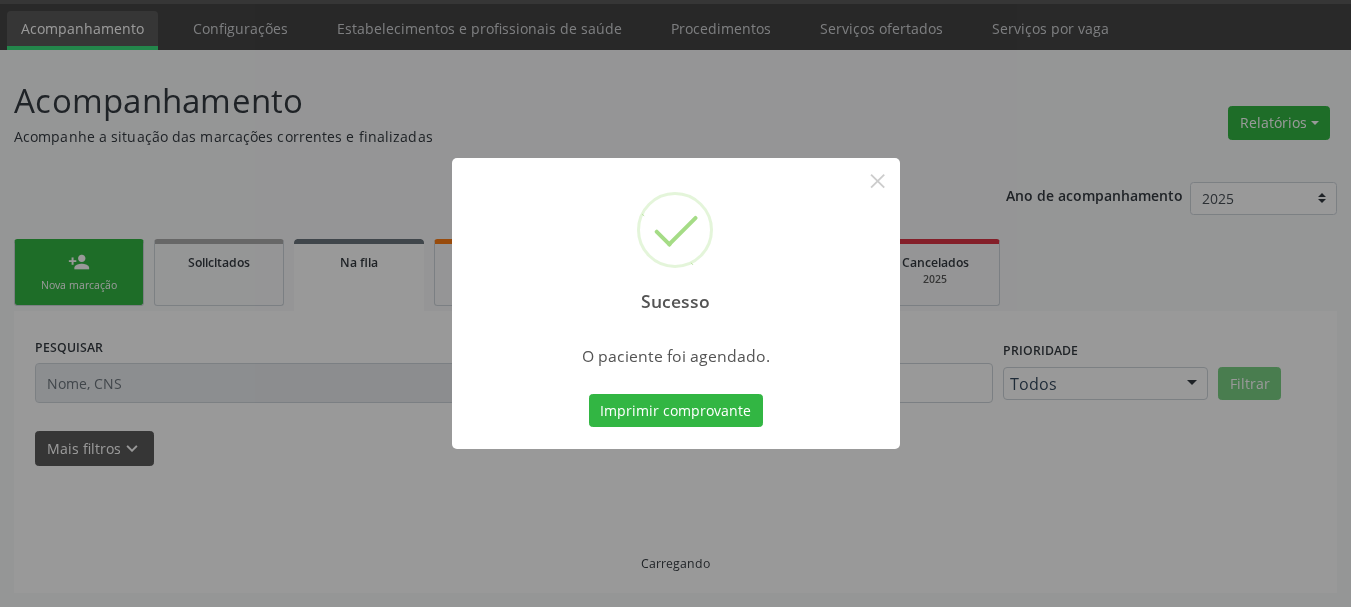 scroll, scrollTop: 60, scrollLeft: 0, axis: vertical 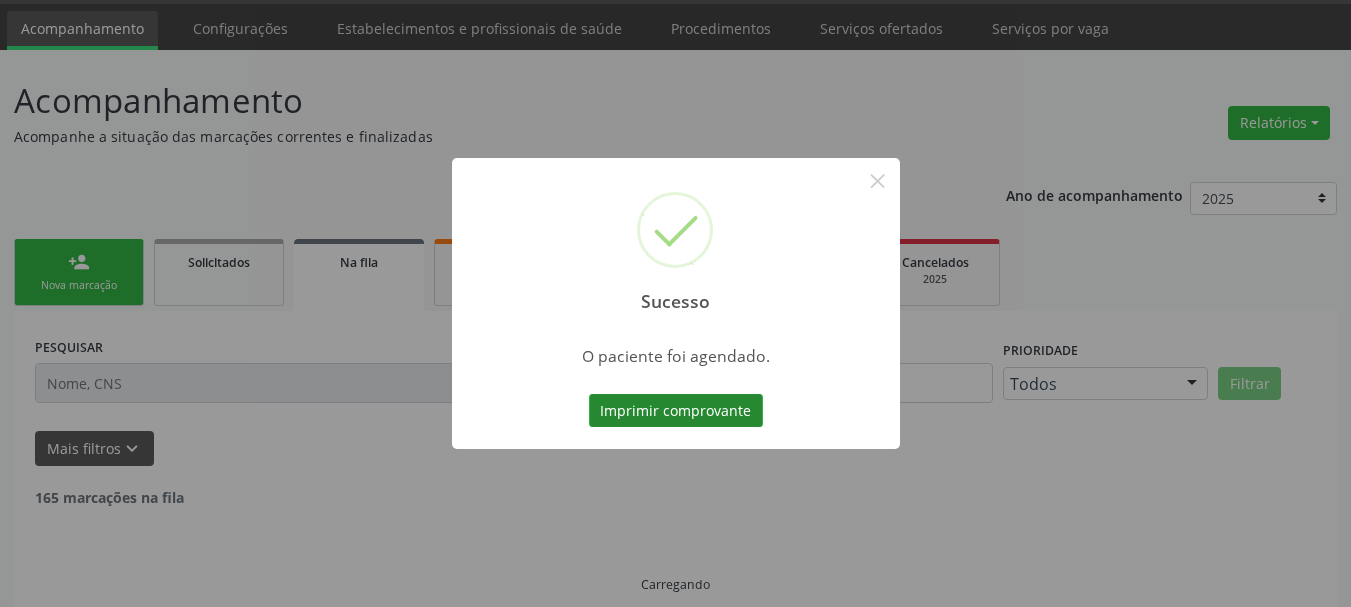 click on "Imprimir comprovante" at bounding box center (676, 411) 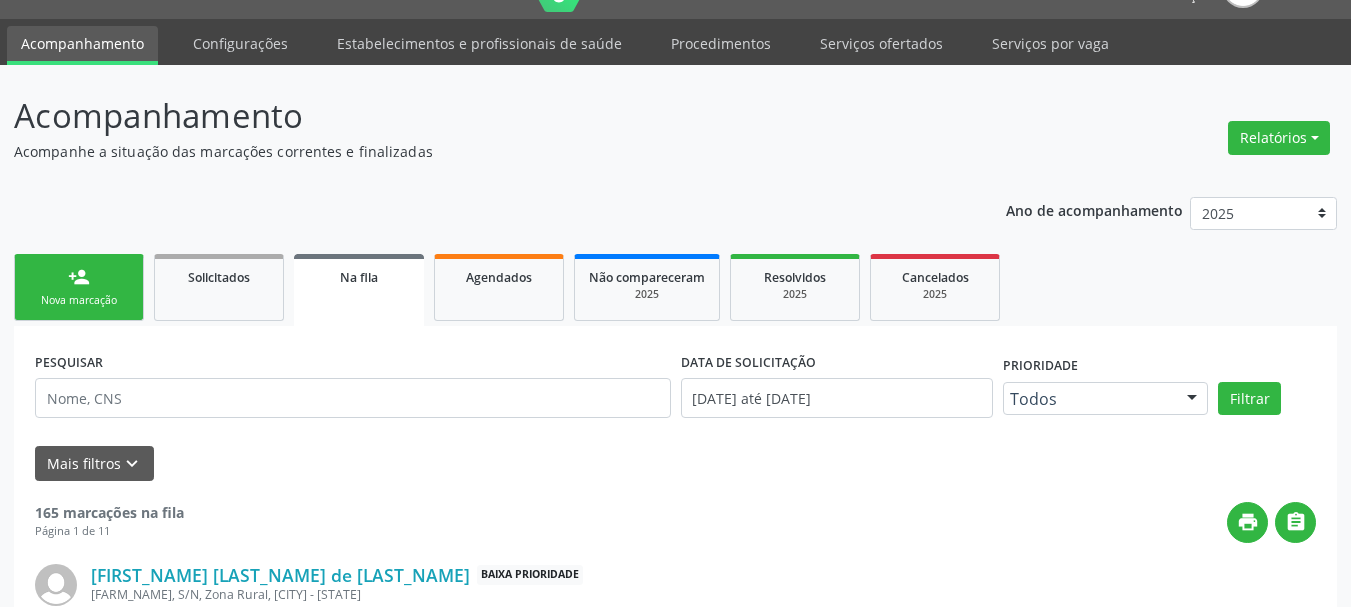 scroll, scrollTop: 0, scrollLeft: 0, axis: both 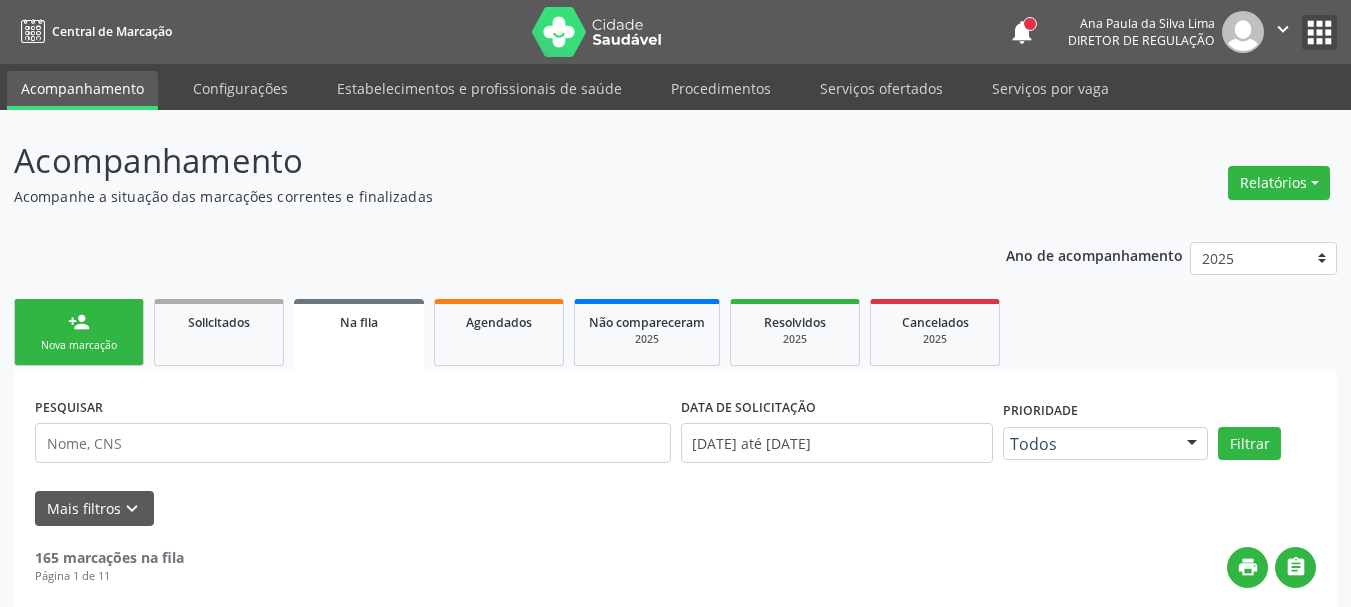 drag, startPoint x: 1324, startPoint y: 24, endPoint x: 1280, endPoint y: 42, distance: 47.539455 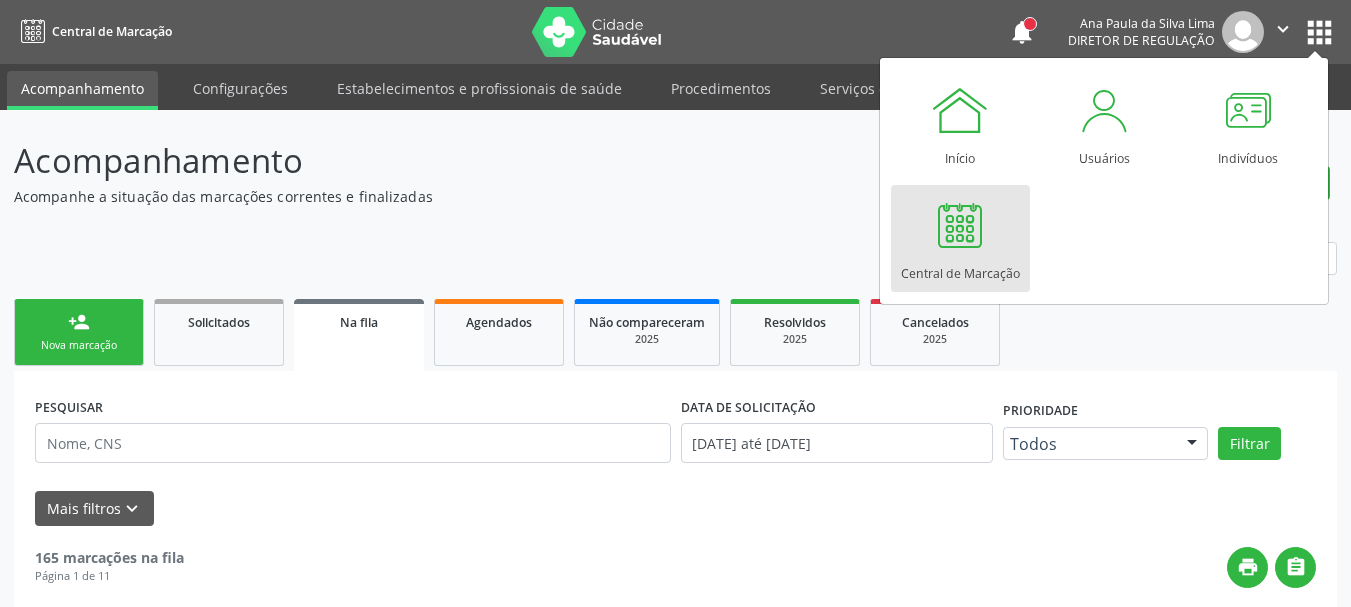 click on "Central de Marcação" at bounding box center (960, 268) 